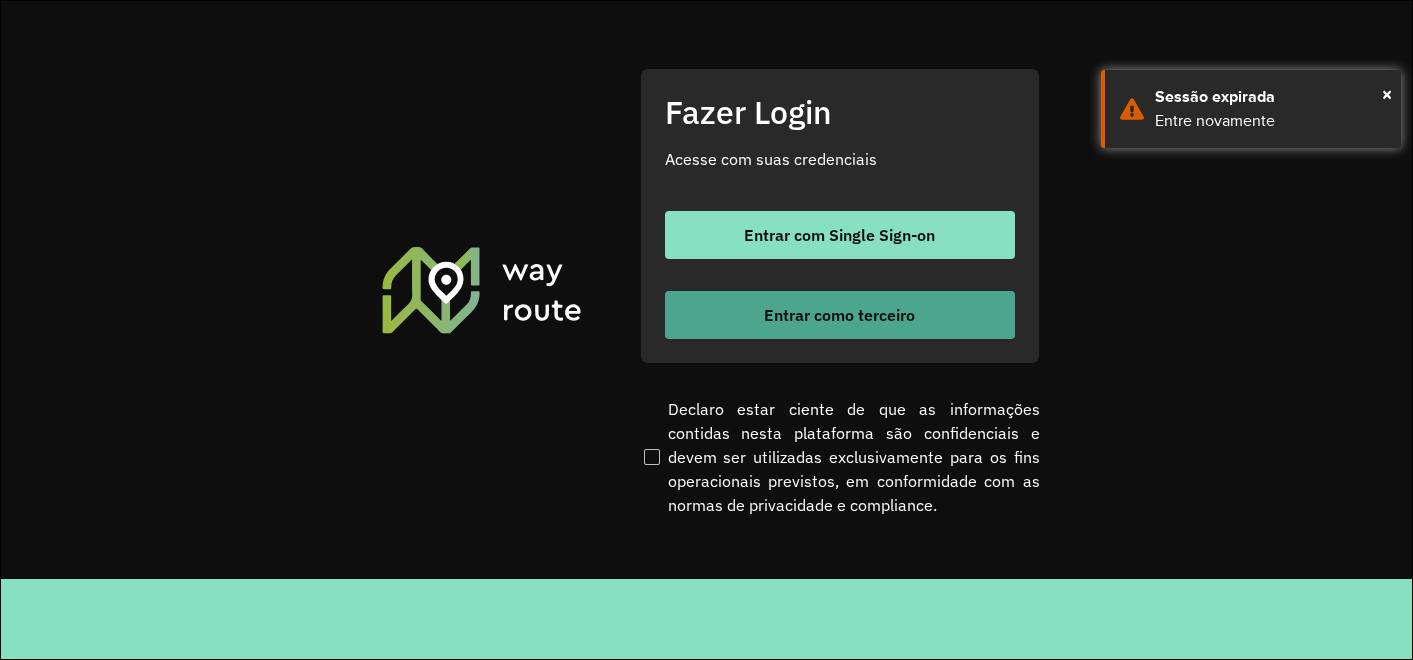 scroll, scrollTop: 0, scrollLeft: 0, axis: both 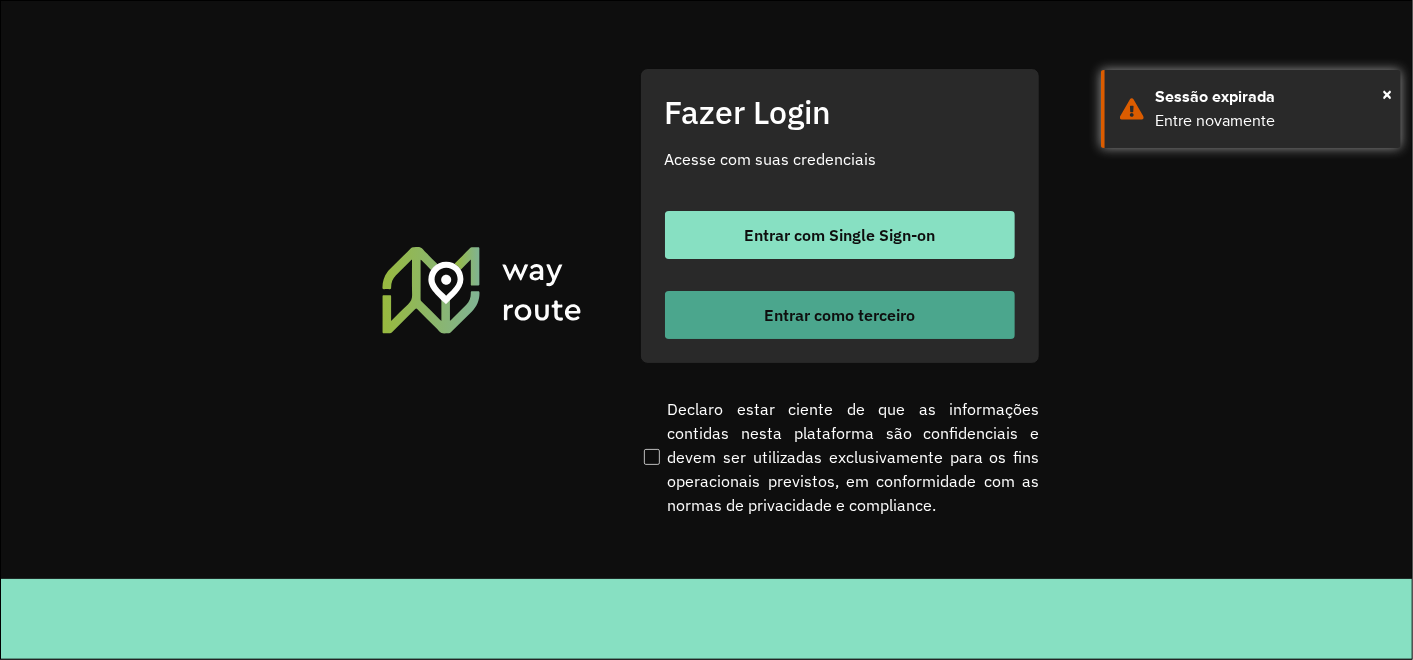 click on "Entrar como terceiro" at bounding box center [840, 315] 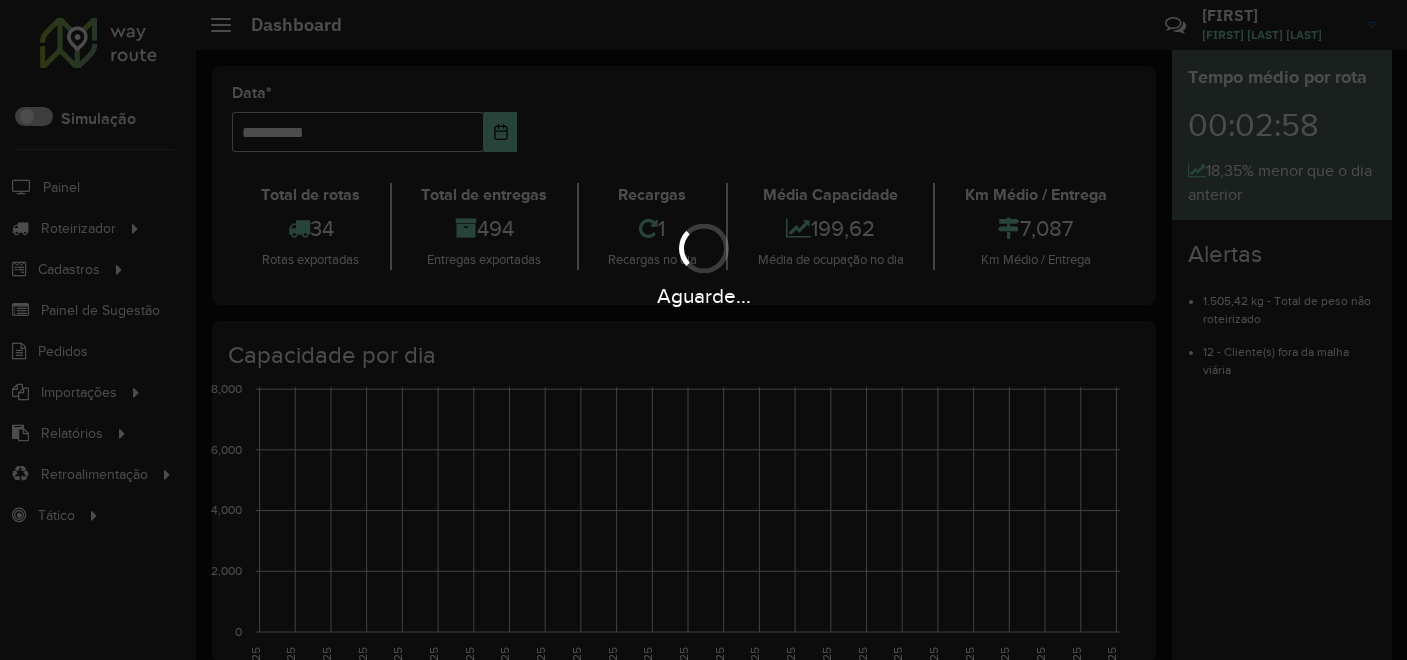 scroll, scrollTop: 0, scrollLeft: 0, axis: both 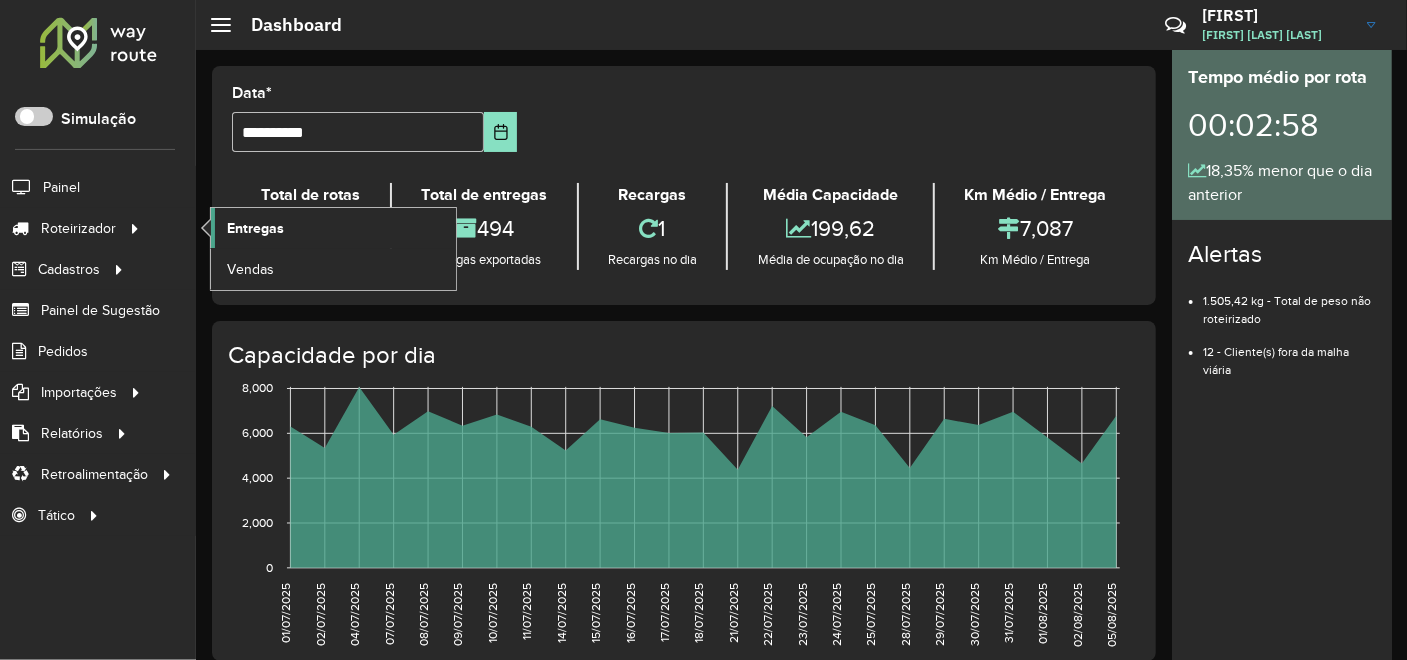 click on "Entregas" 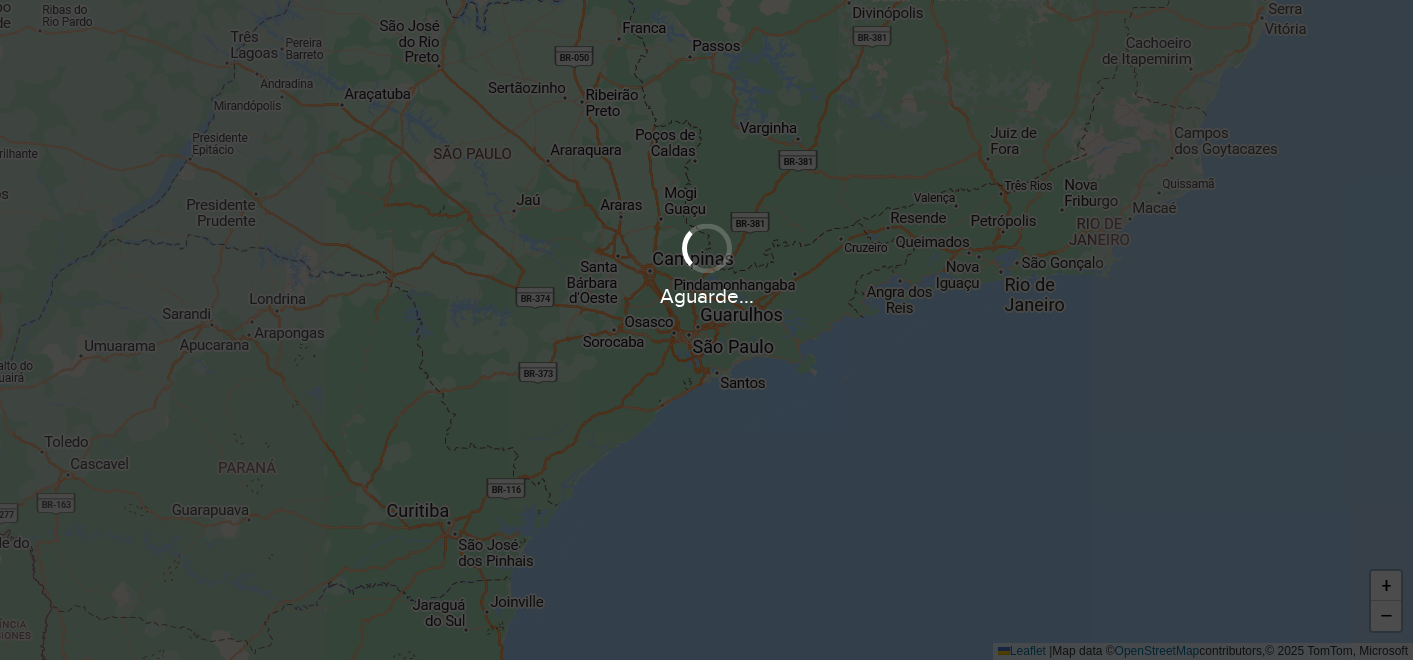 scroll, scrollTop: 0, scrollLeft: 0, axis: both 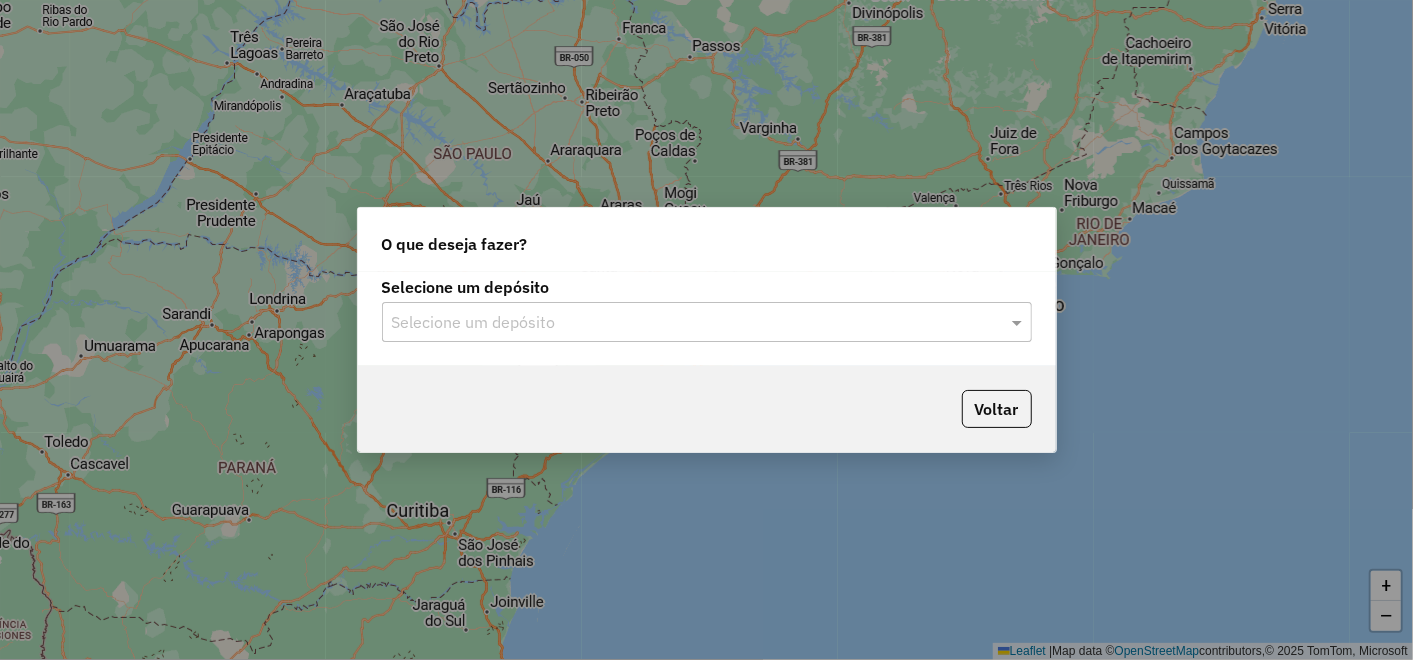 click 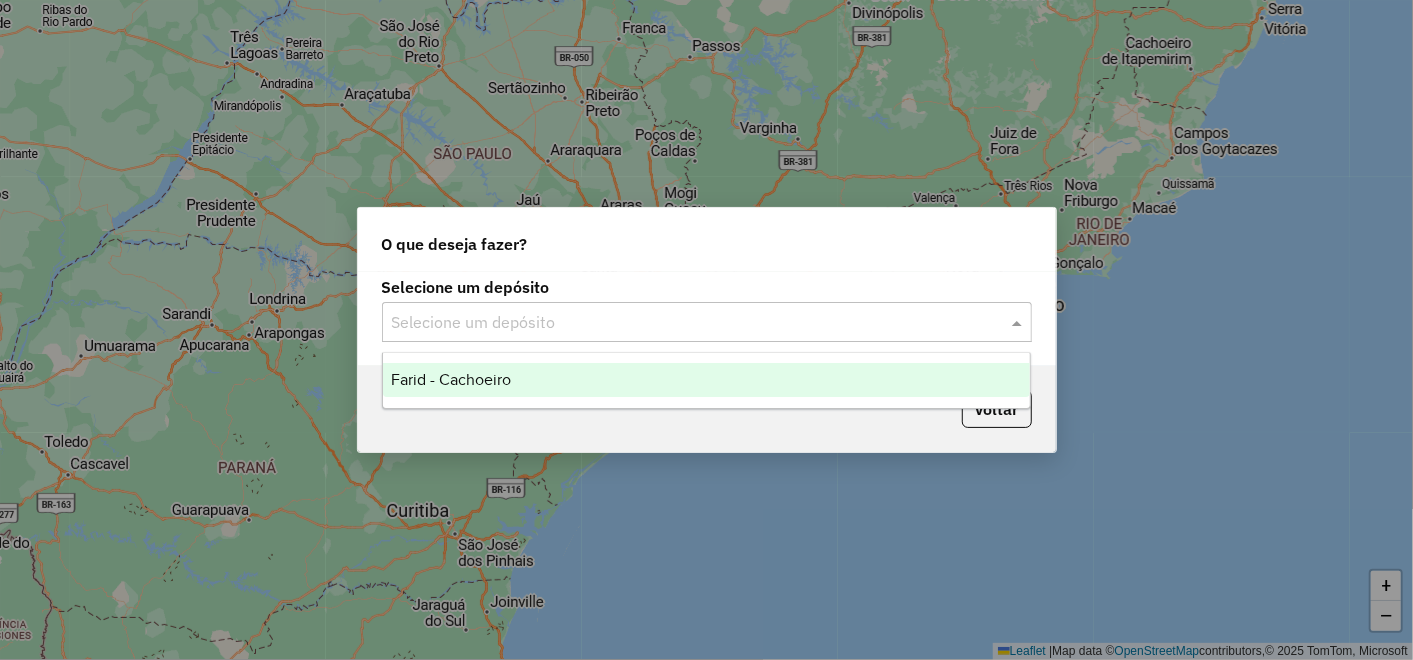 click on "Farid - Cachoeiro" at bounding box center (706, 380) 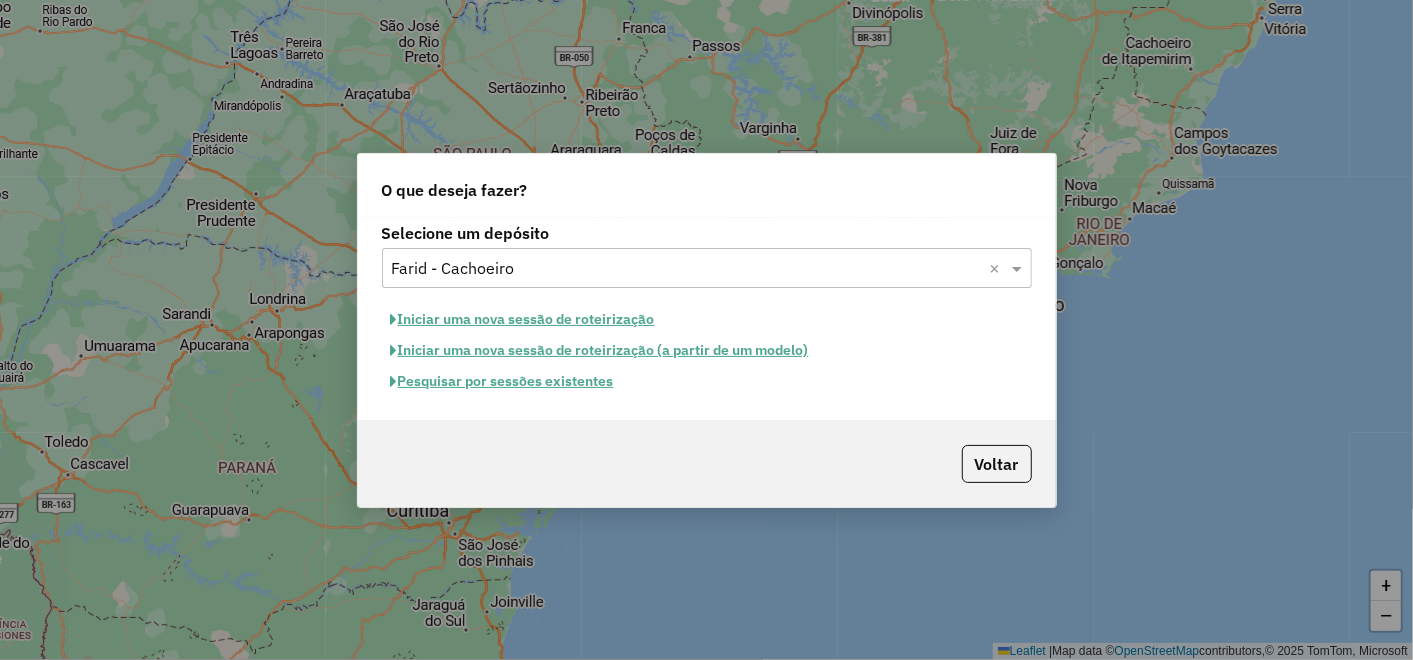 click on "Pesquisar por sessões existentes" 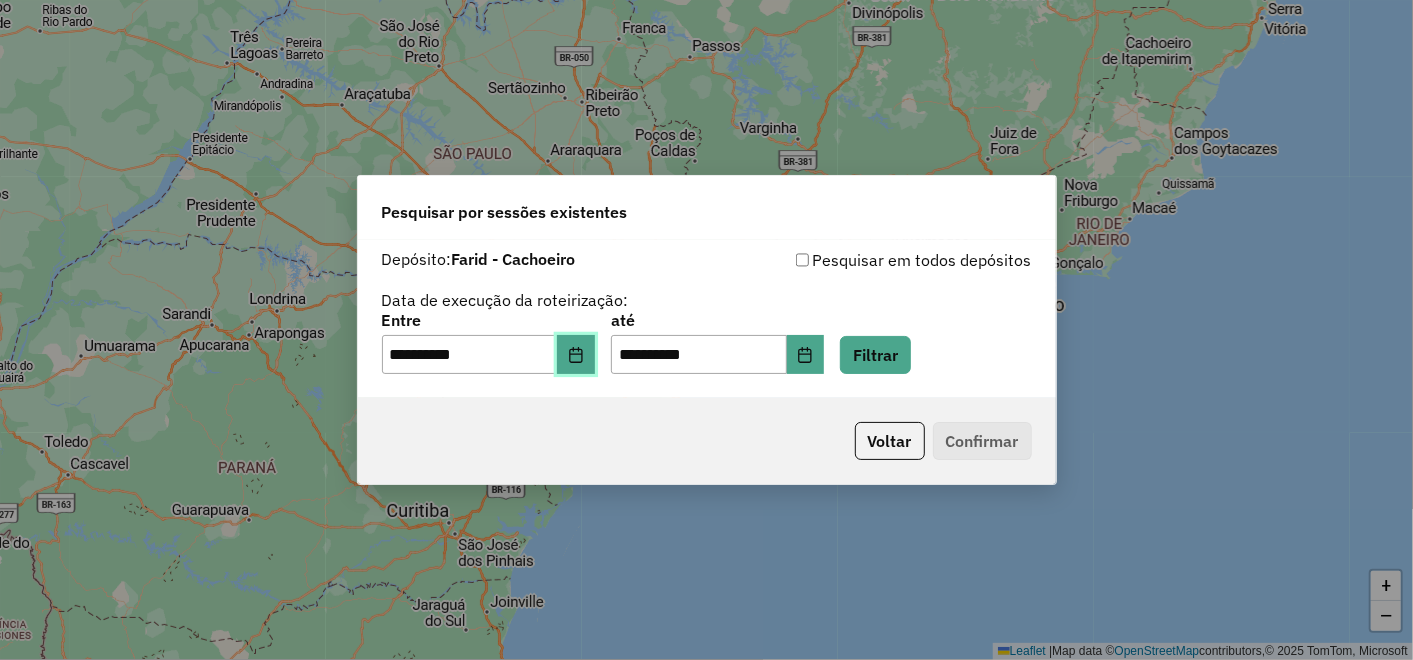 click 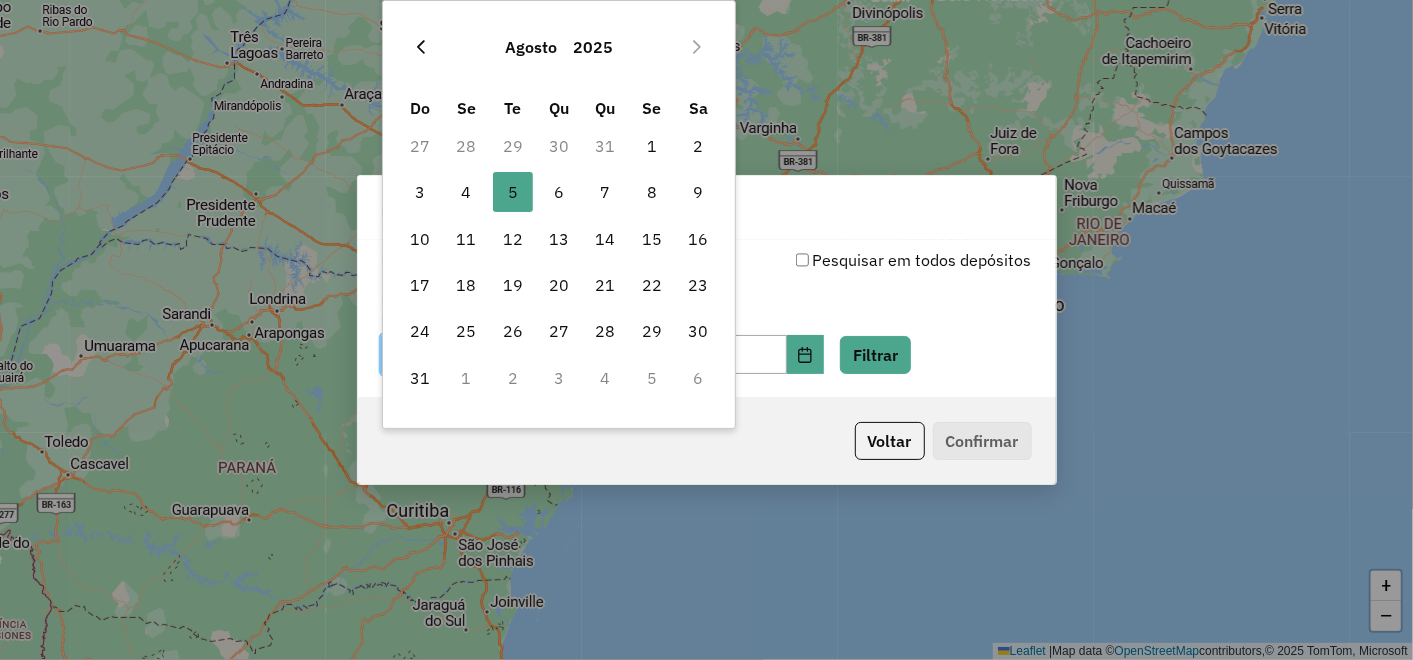 drag, startPoint x: 440, startPoint y: 38, endPoint x: 427, endPoint y: 40, distance: 13.152946 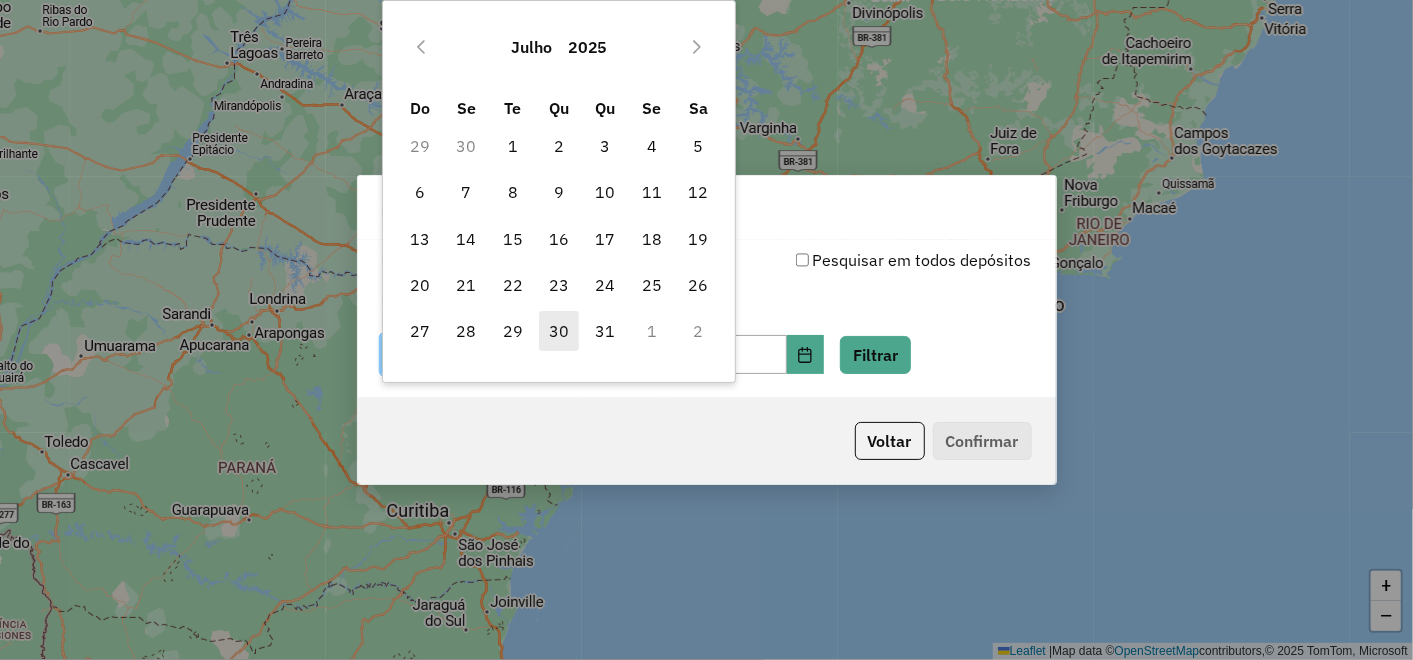 click on "30" at bounding box center (559, 331) 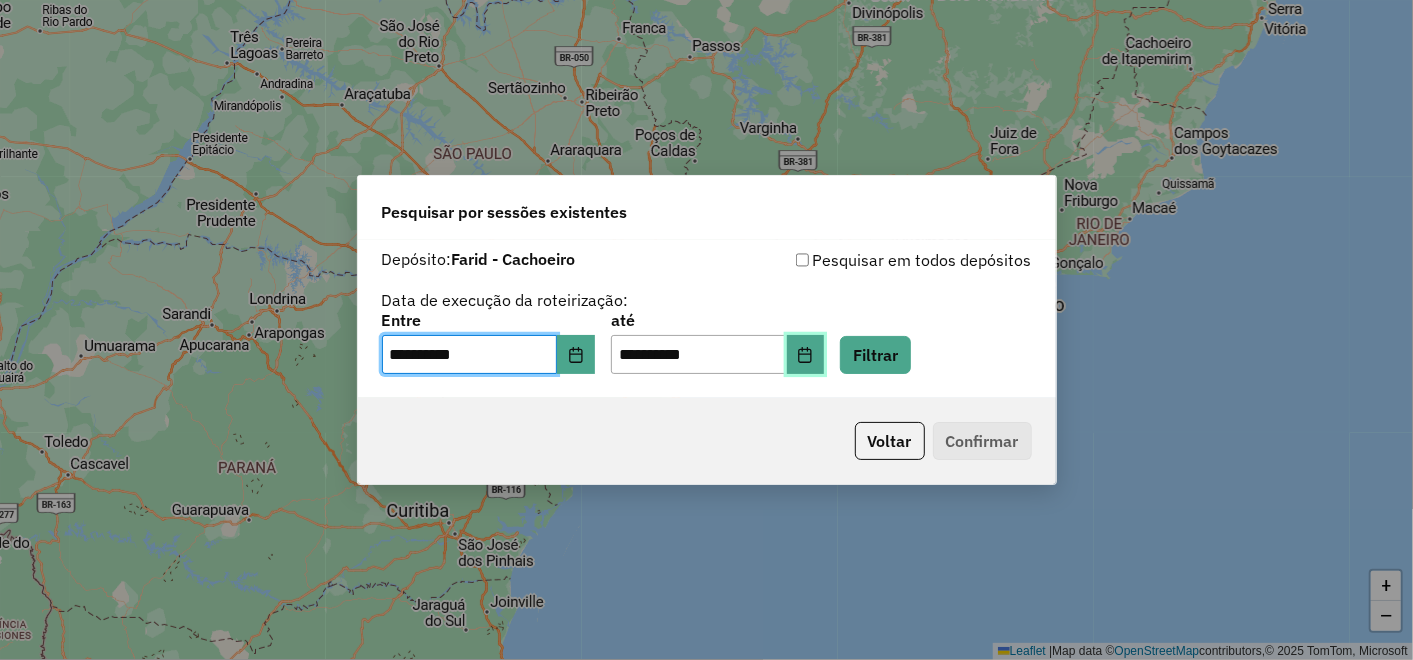 click 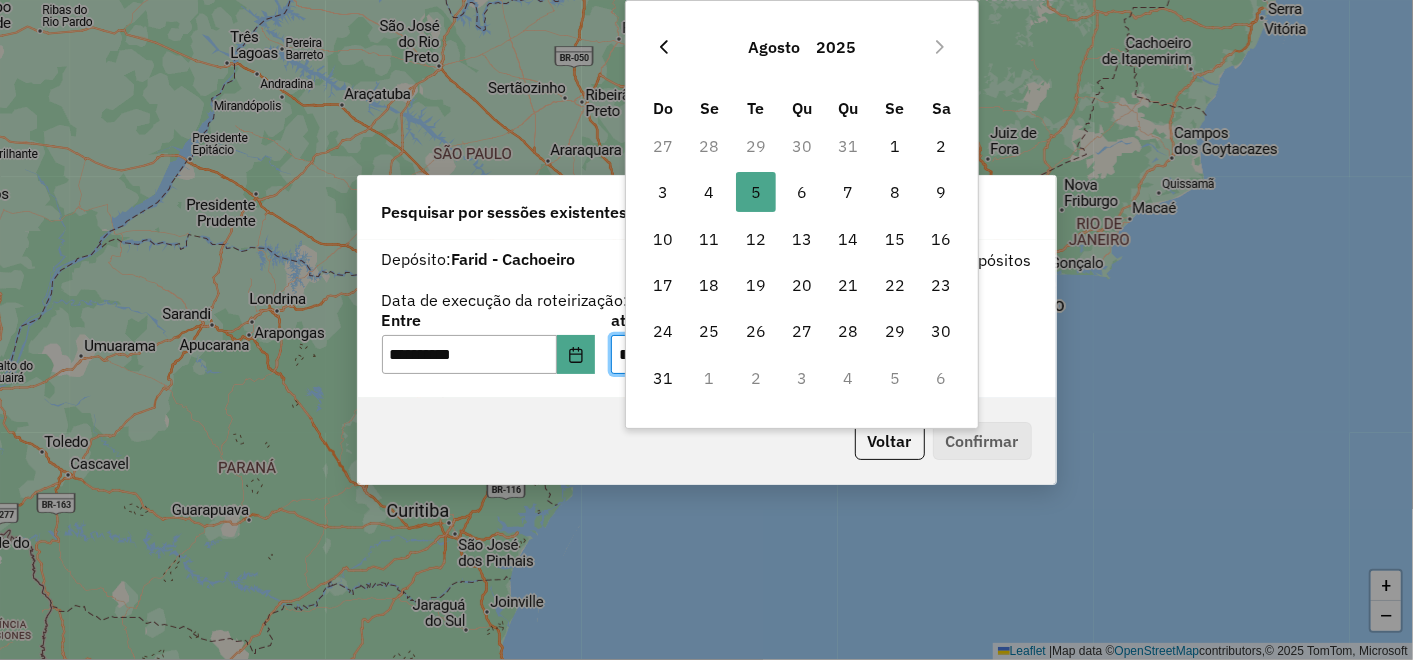 click 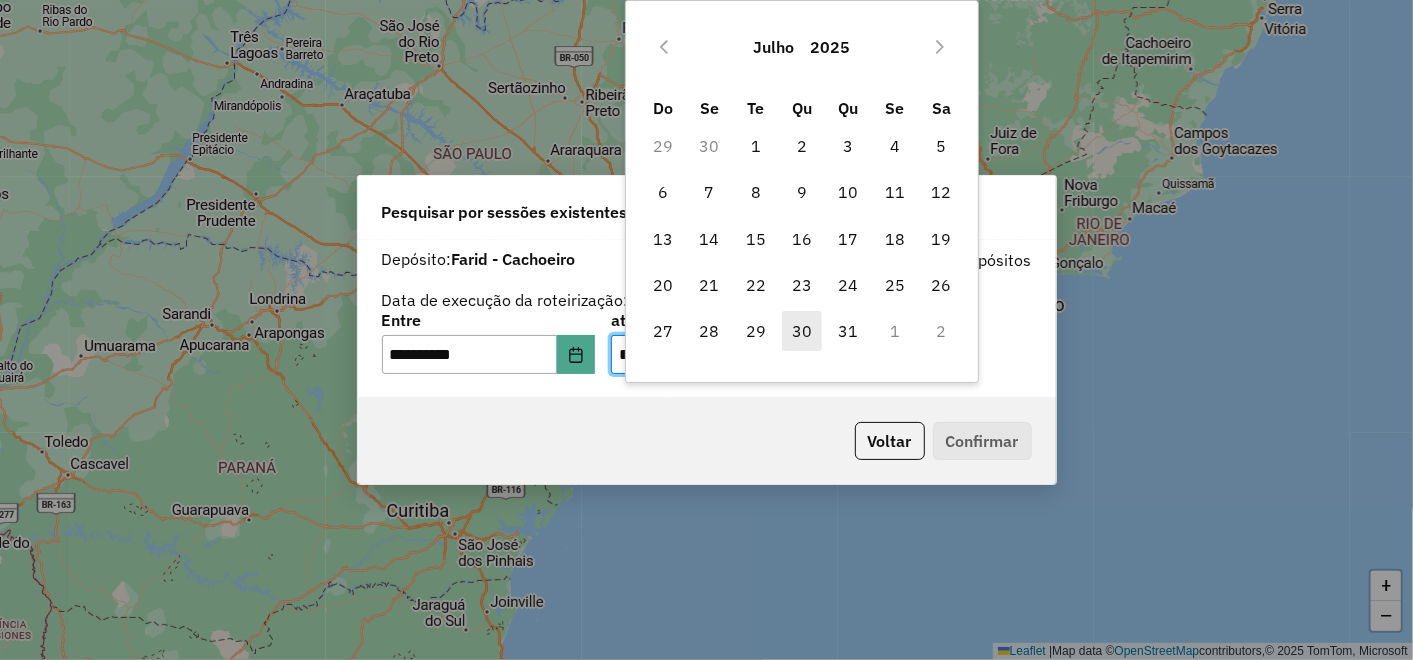 click on "30" at bounding box center (802, 331) 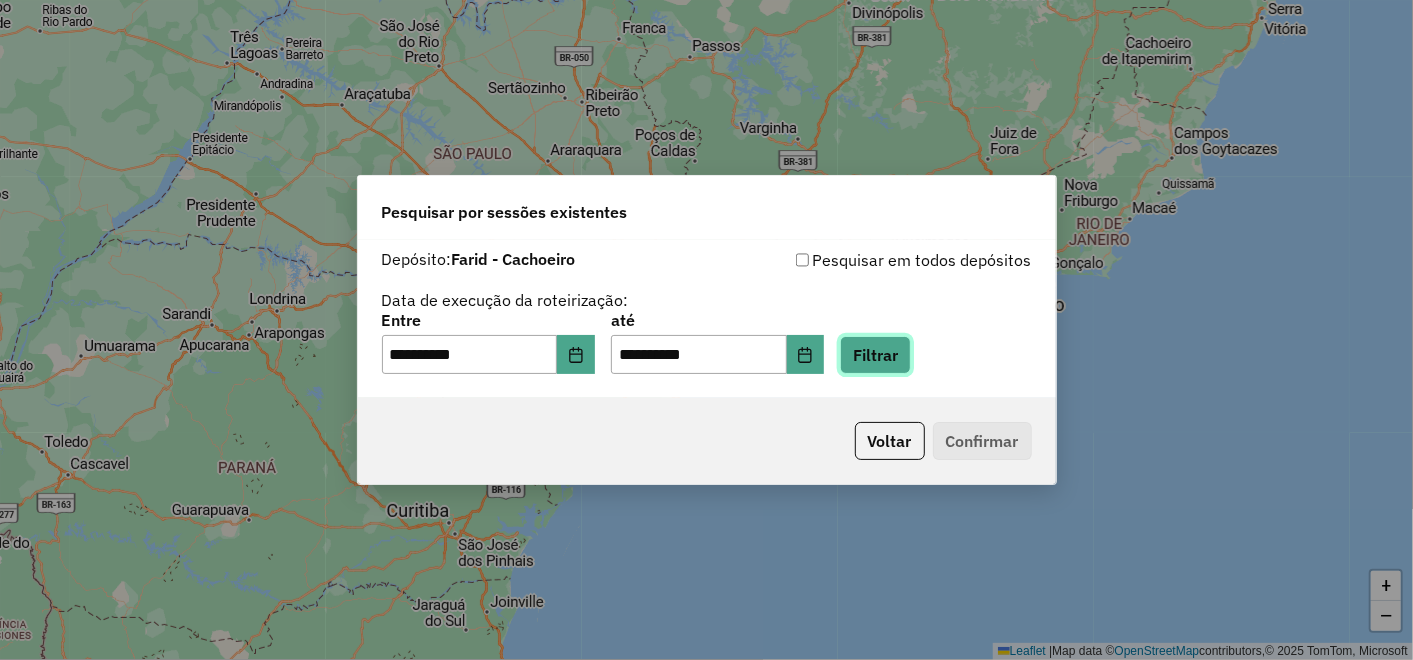 click on "Filtrar" 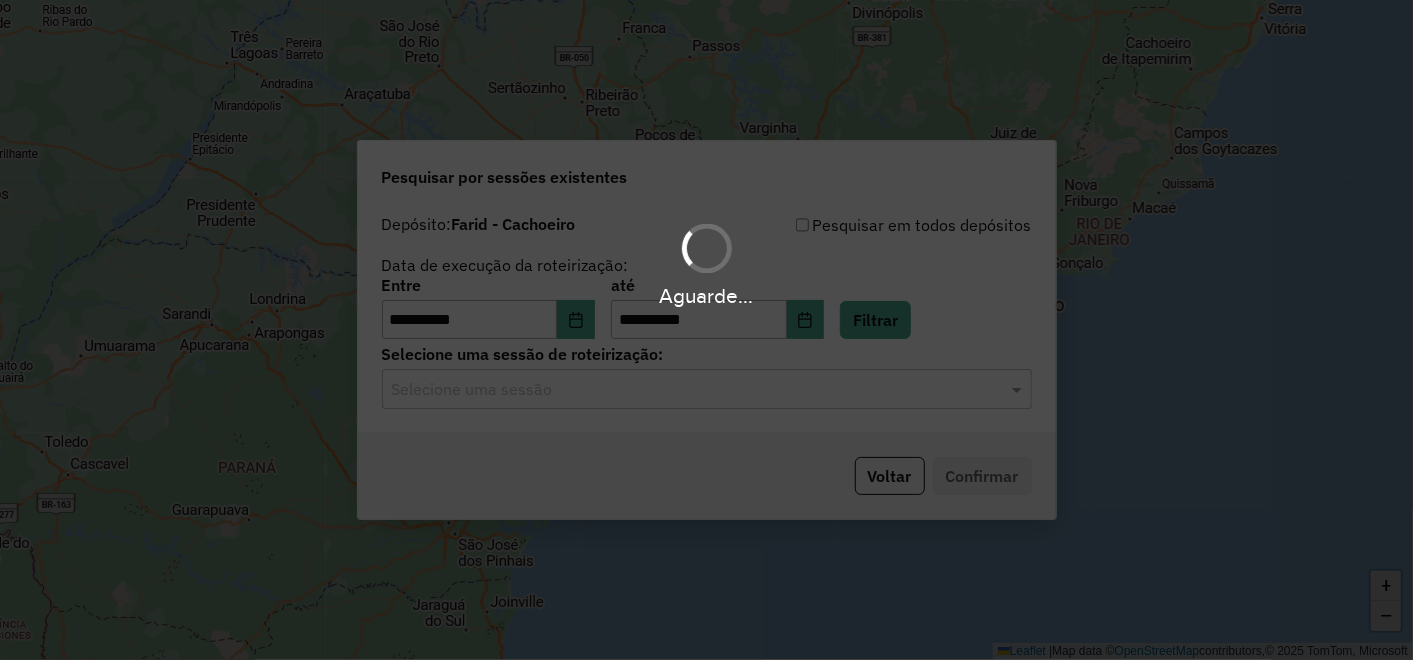 click on "Aguarde..." at bounding box center [706, 330] 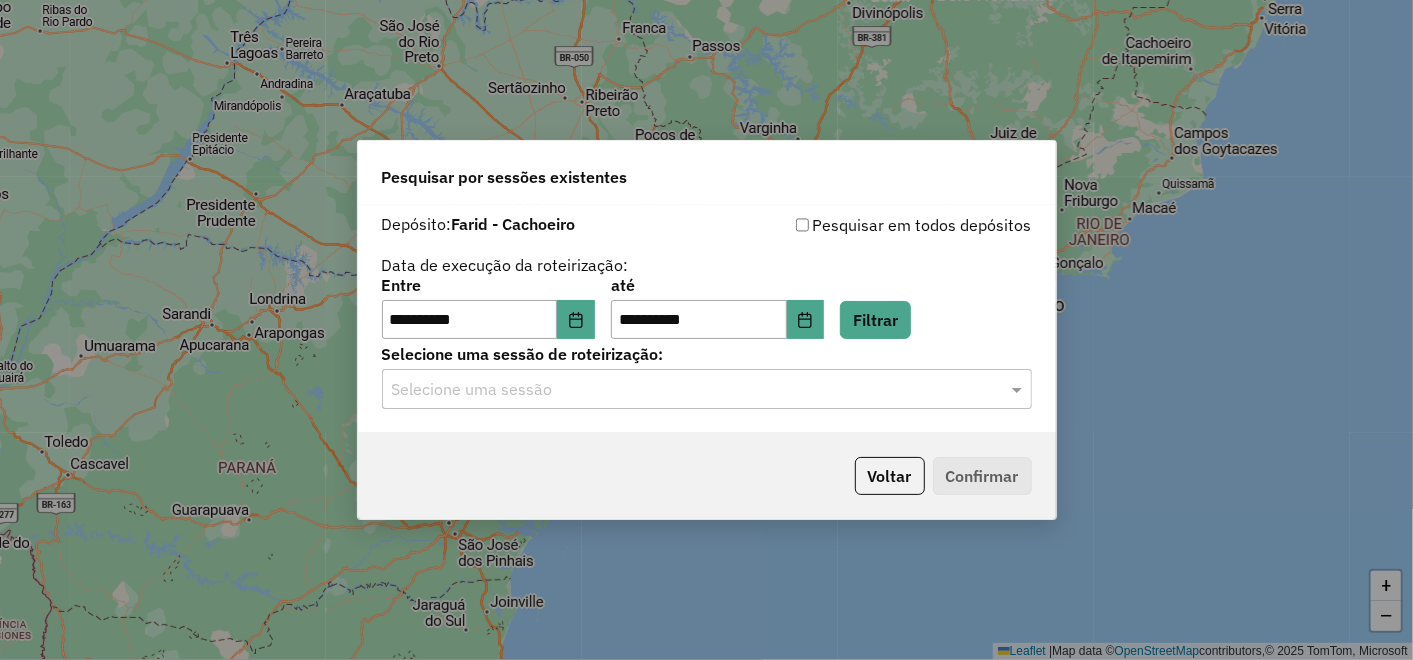 click 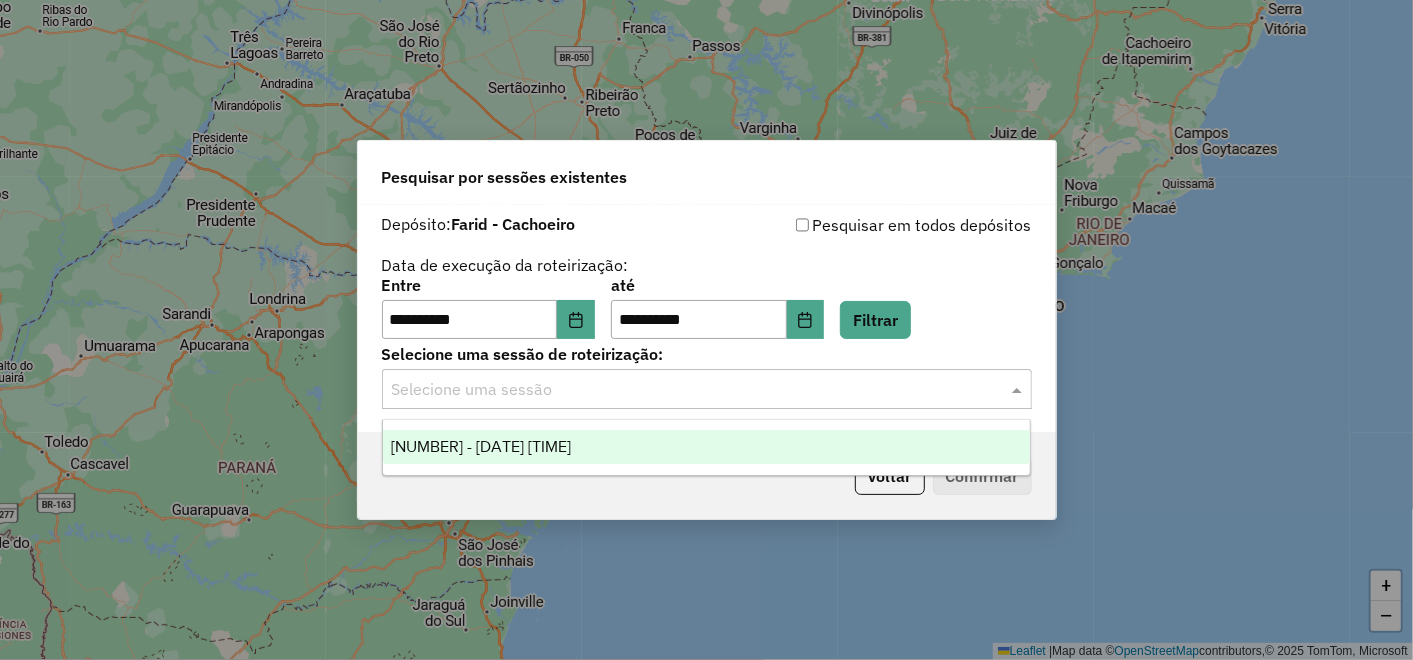 click on "971960 - 30/07/2025 17:43" at bounding box center (706, 447) 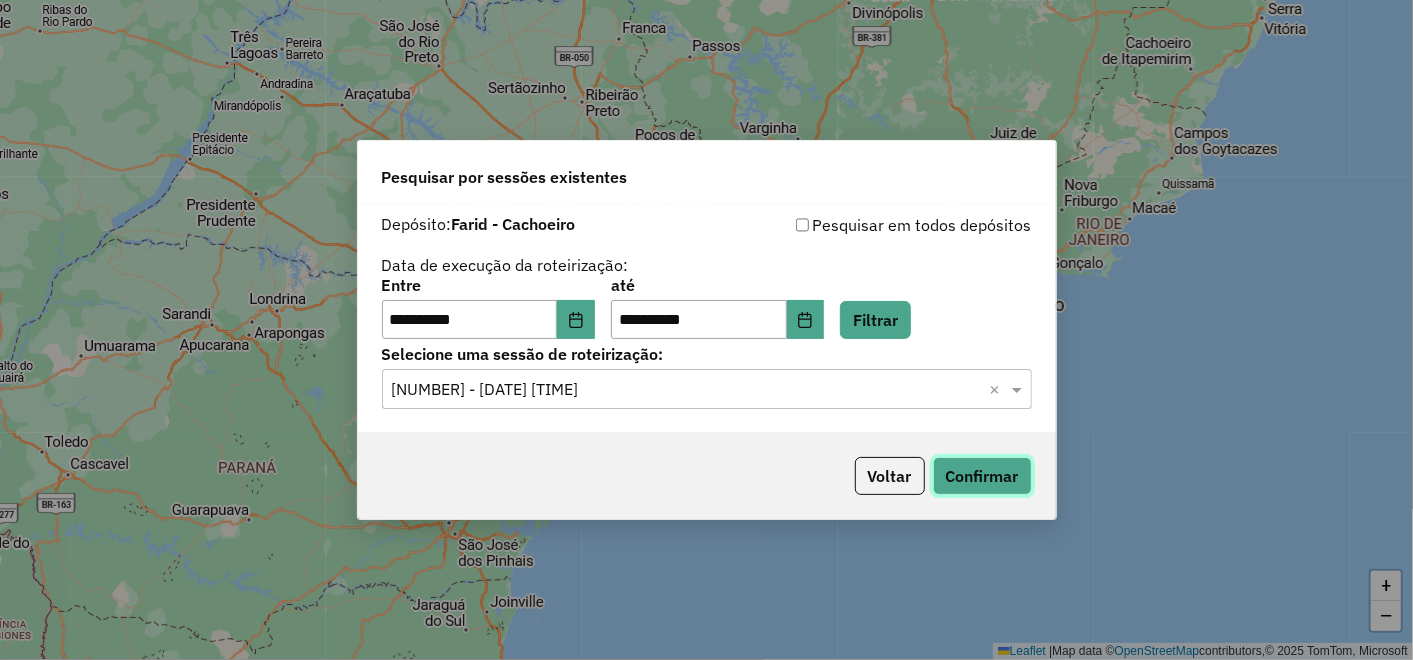 click on "Confirmar" 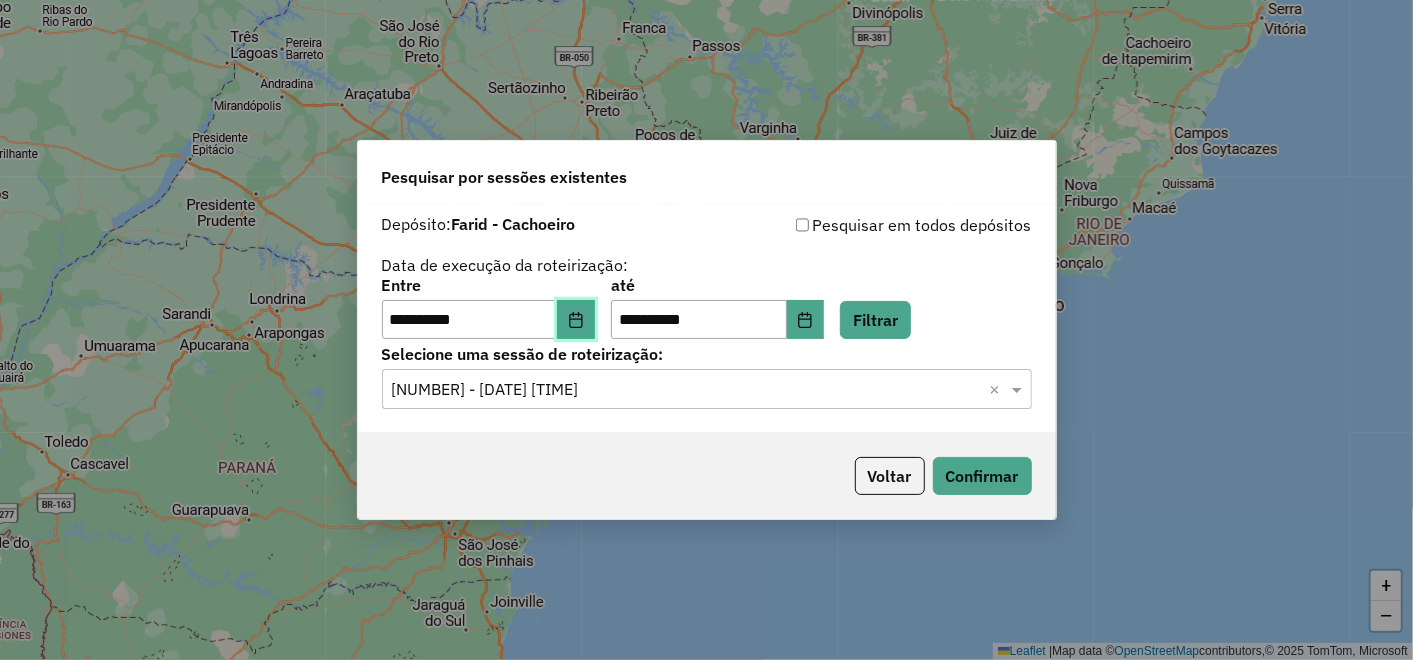 click 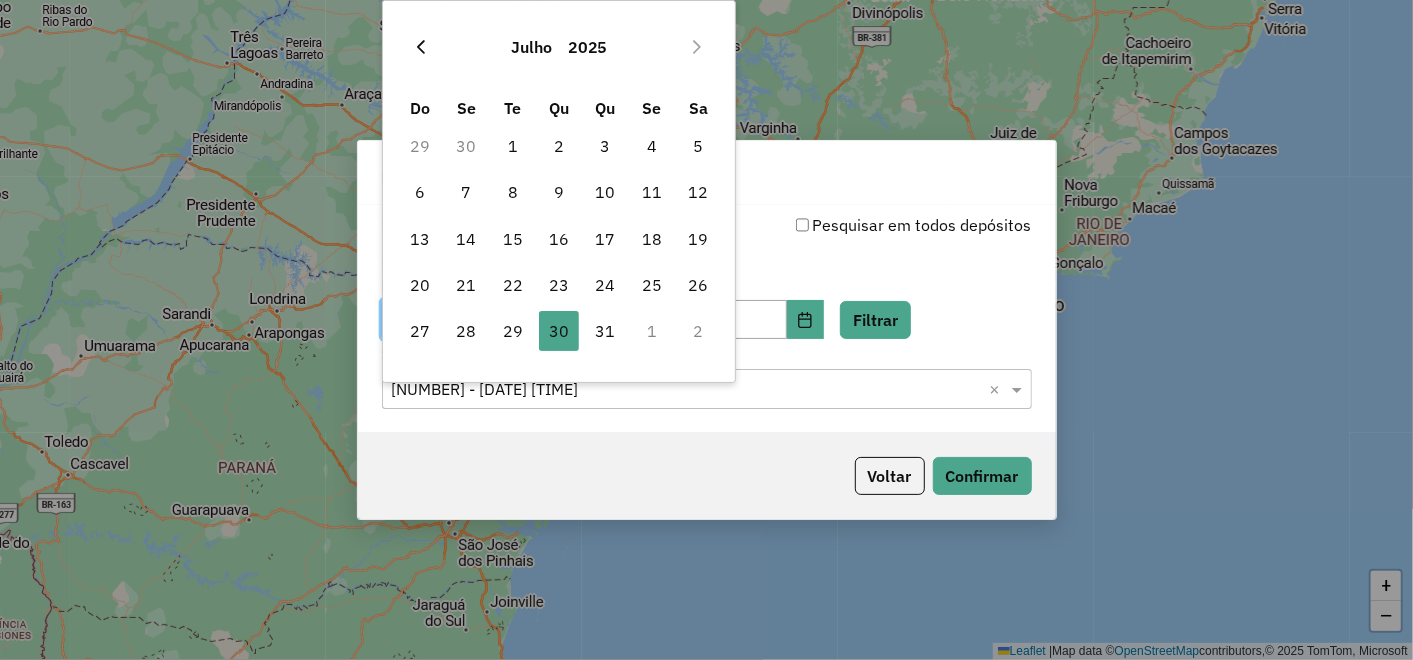 click 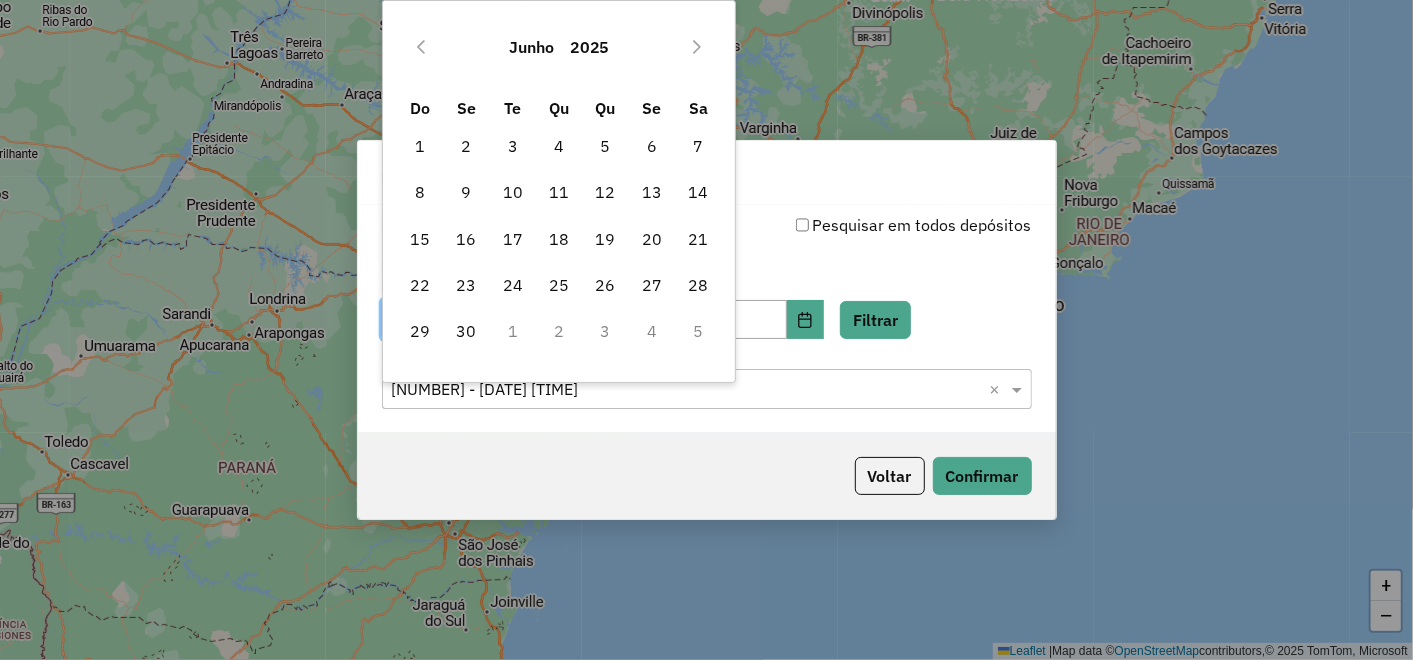 click on "1" at bounding box center (513, 331) 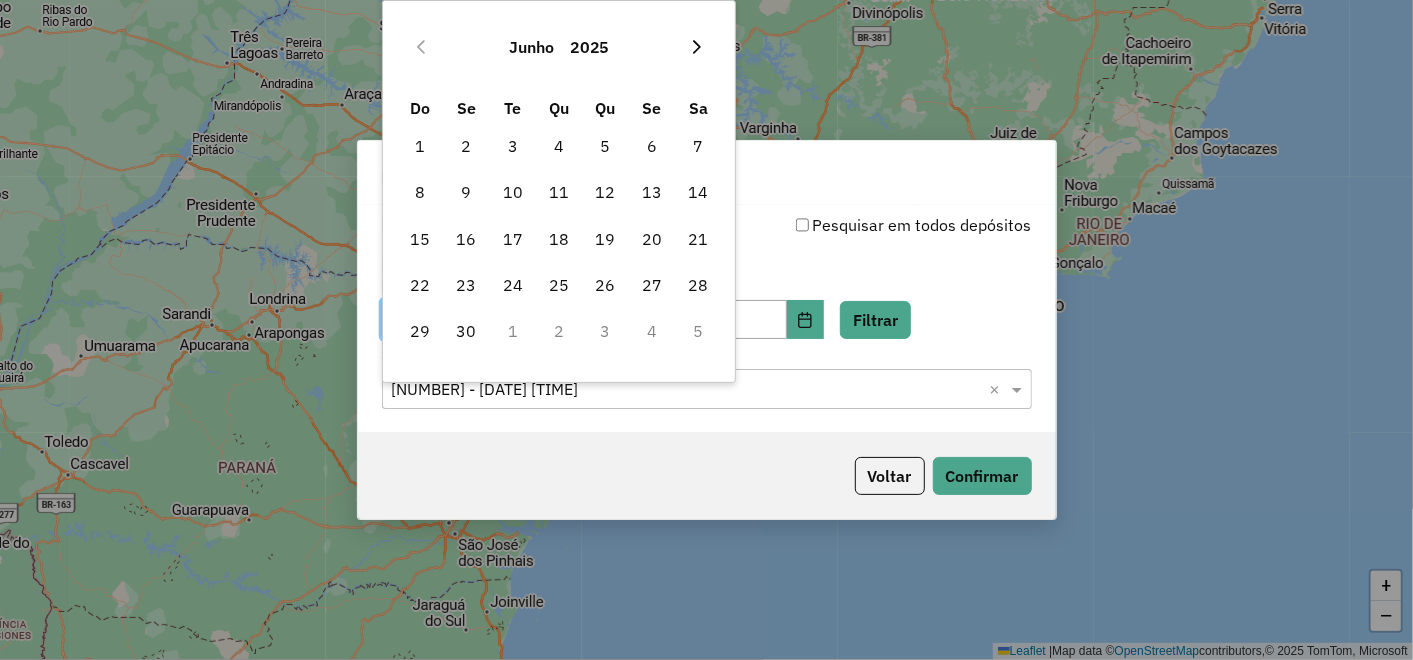click 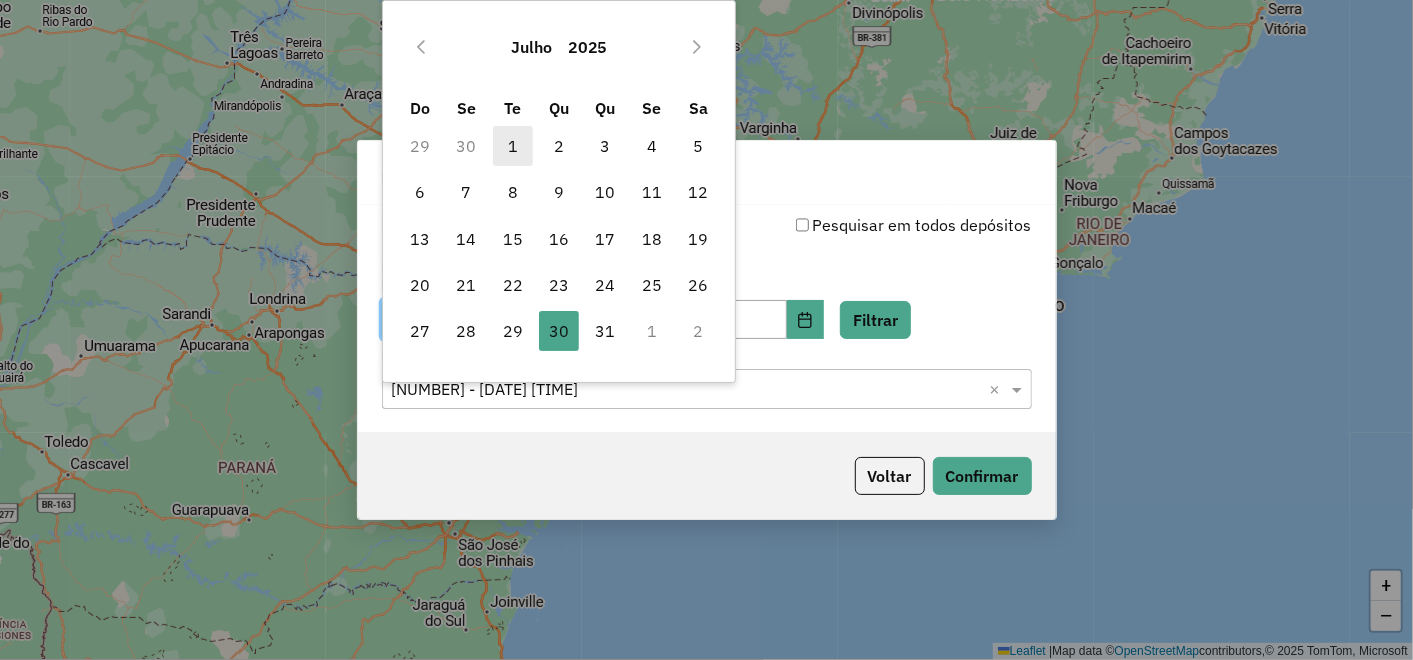 click on "1" at bounding box center [513, 146] 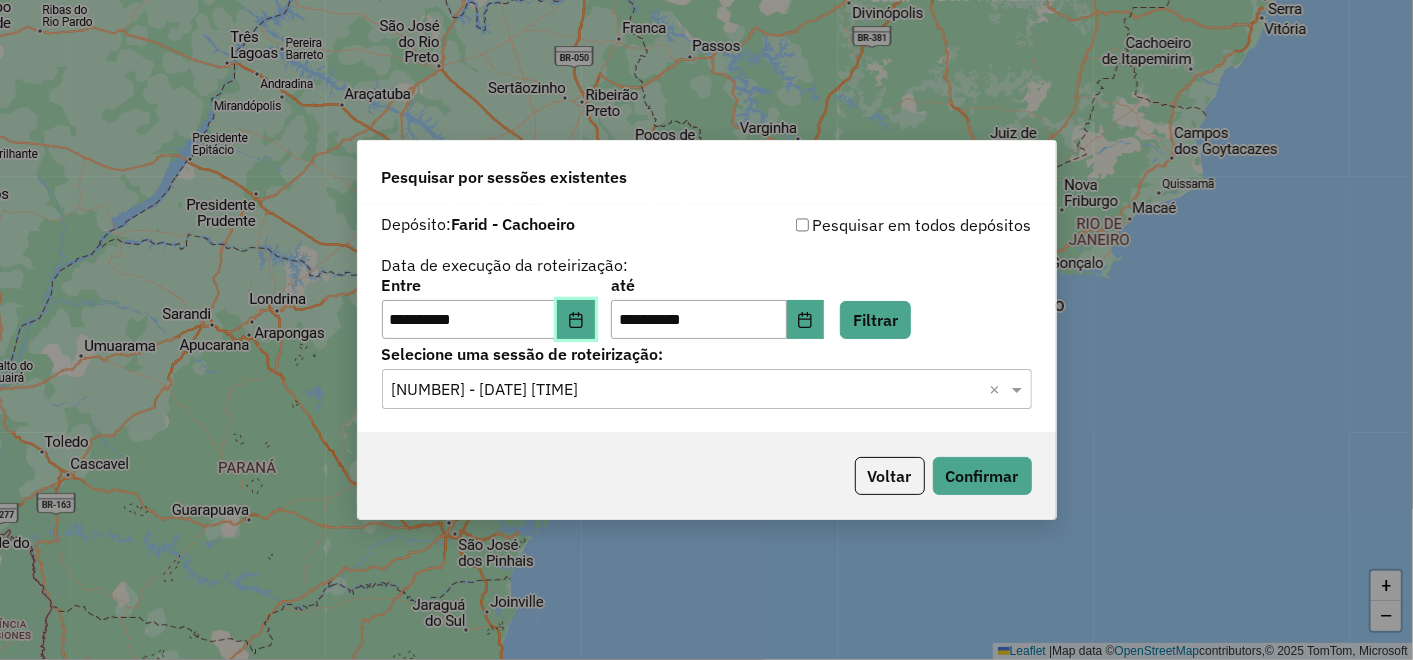 click at bounding box center (576, 320) 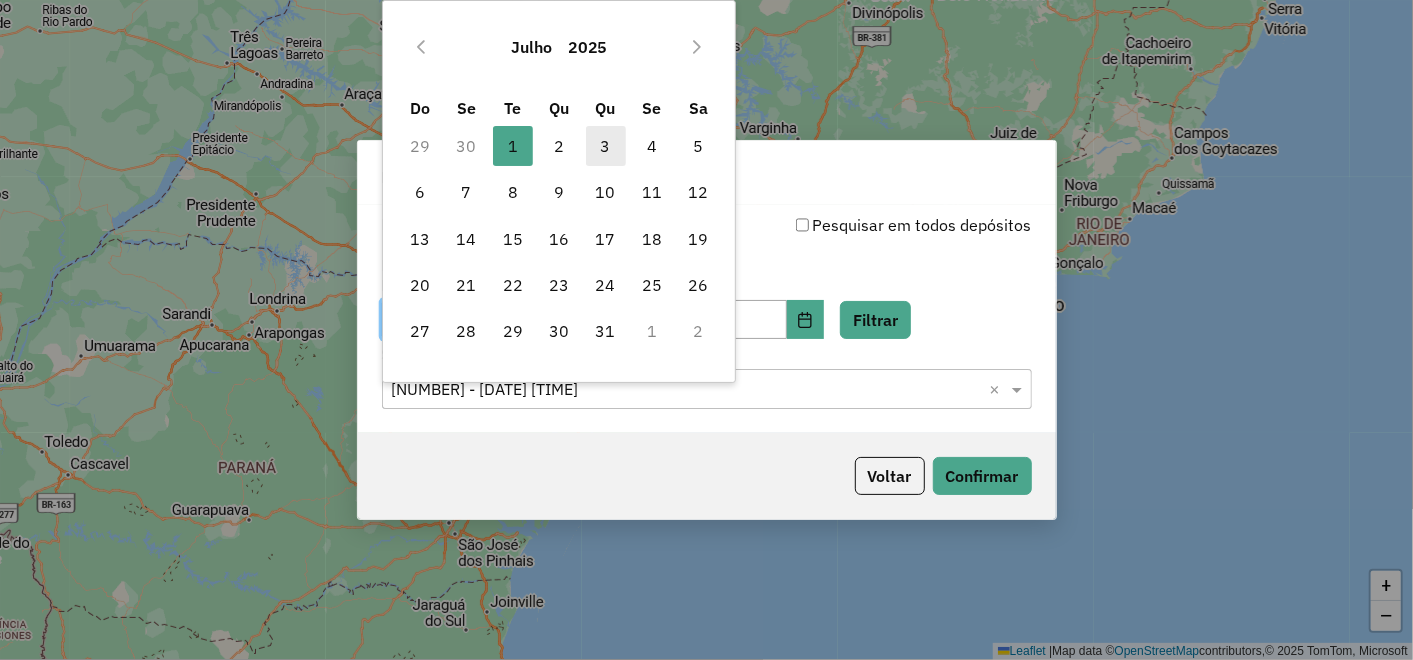 click on "3" at bounding box center [606, 146] 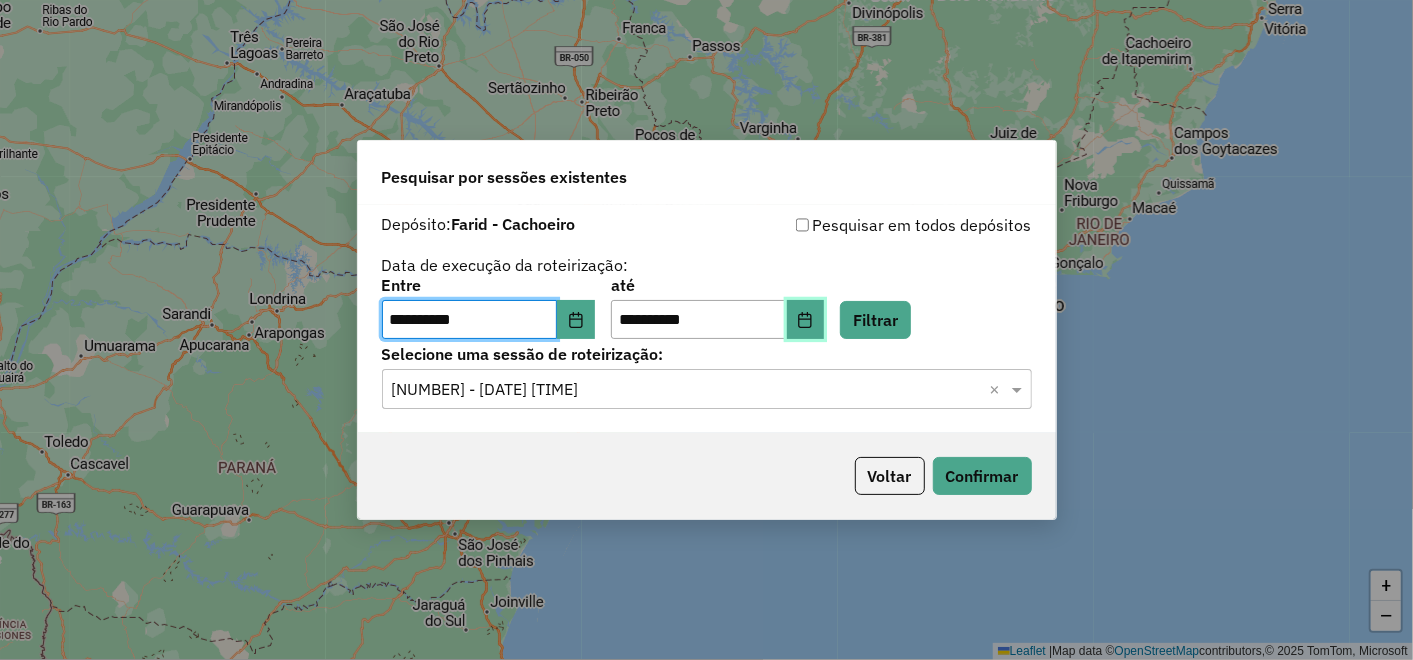 click at bounding box center [806, 320] 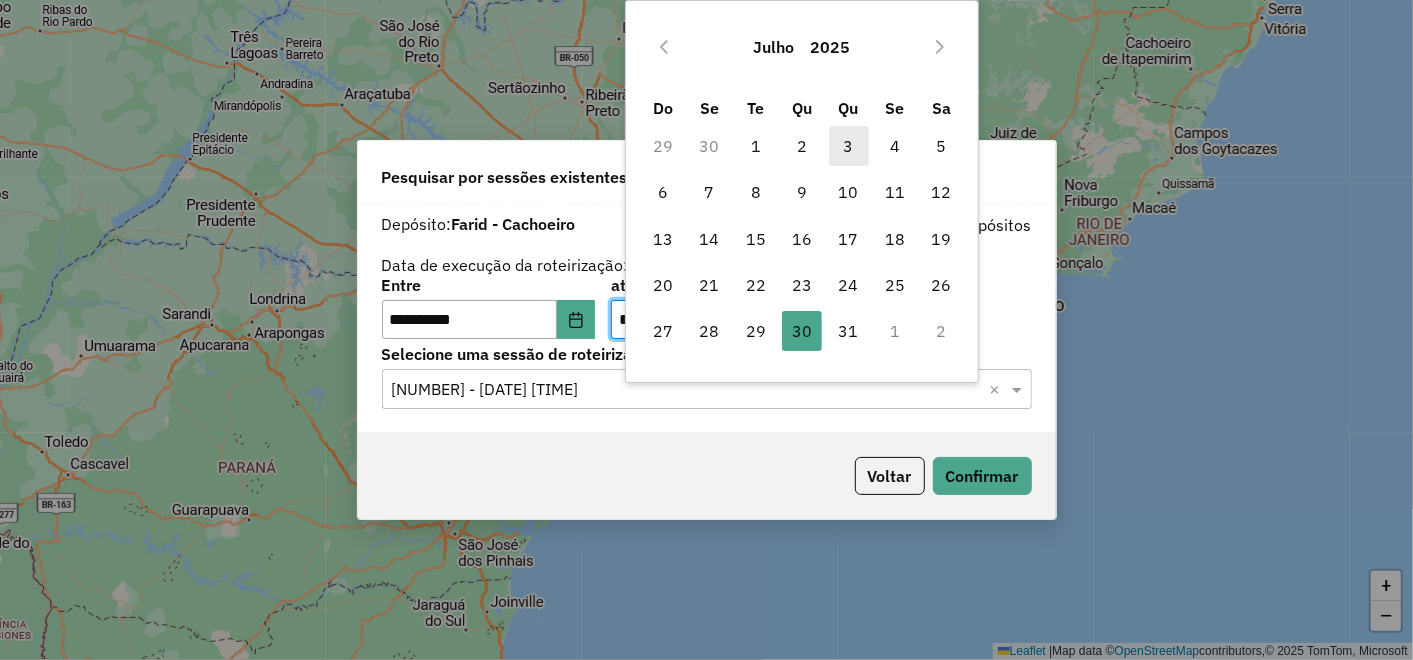 click on "3" at bounding box center [849, 146] 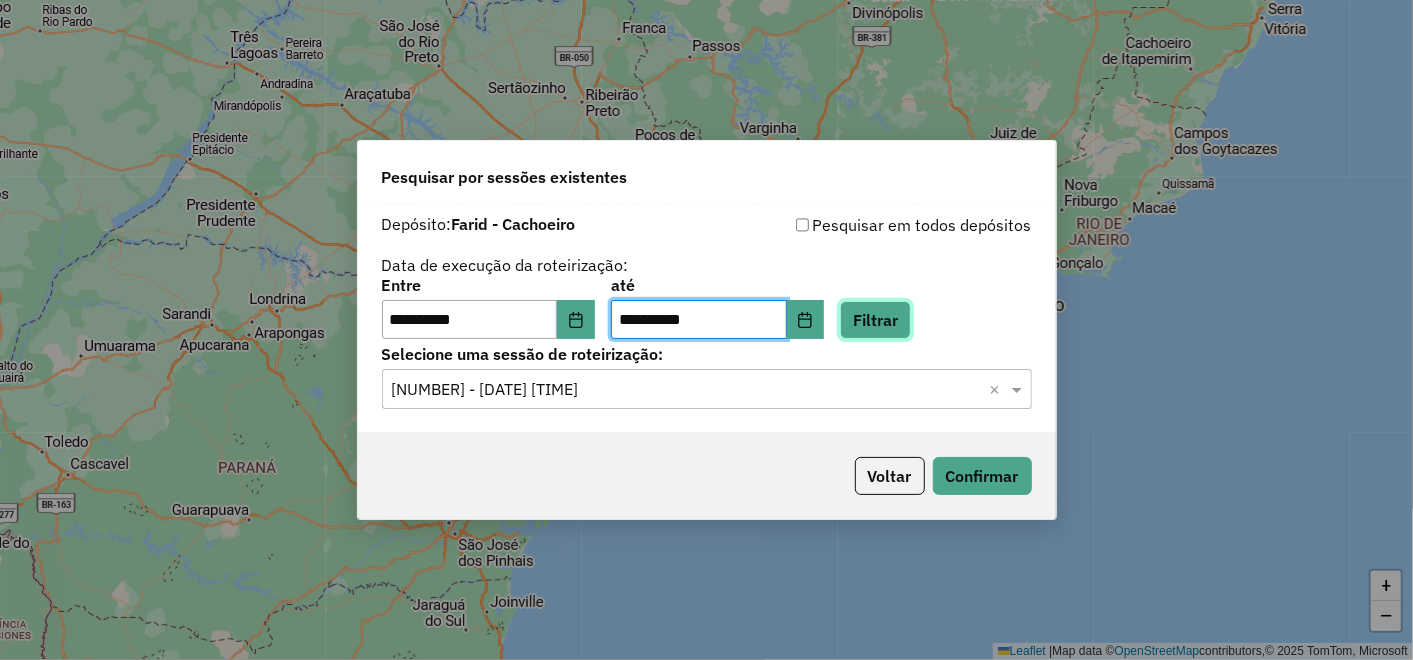 click on "Filtrar" 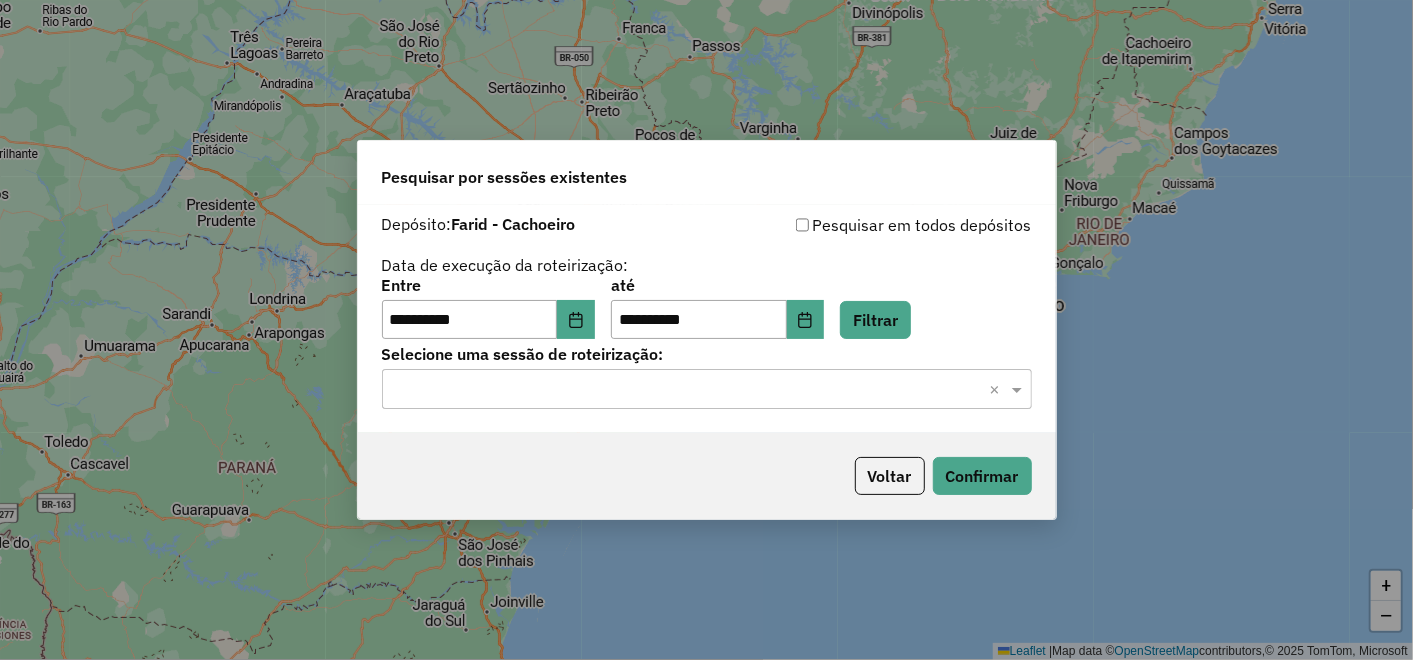 click 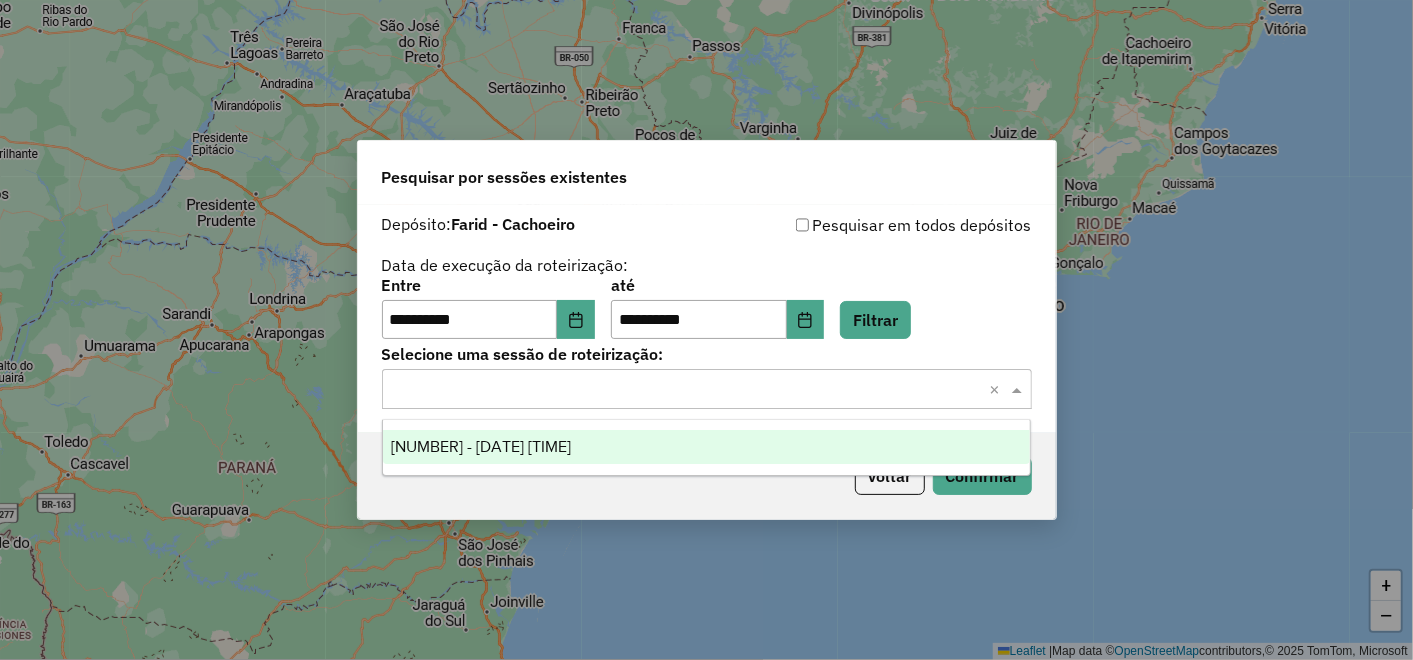 click on "959687 - 03/07/2025 17:31" at bounding box center [706, 447] 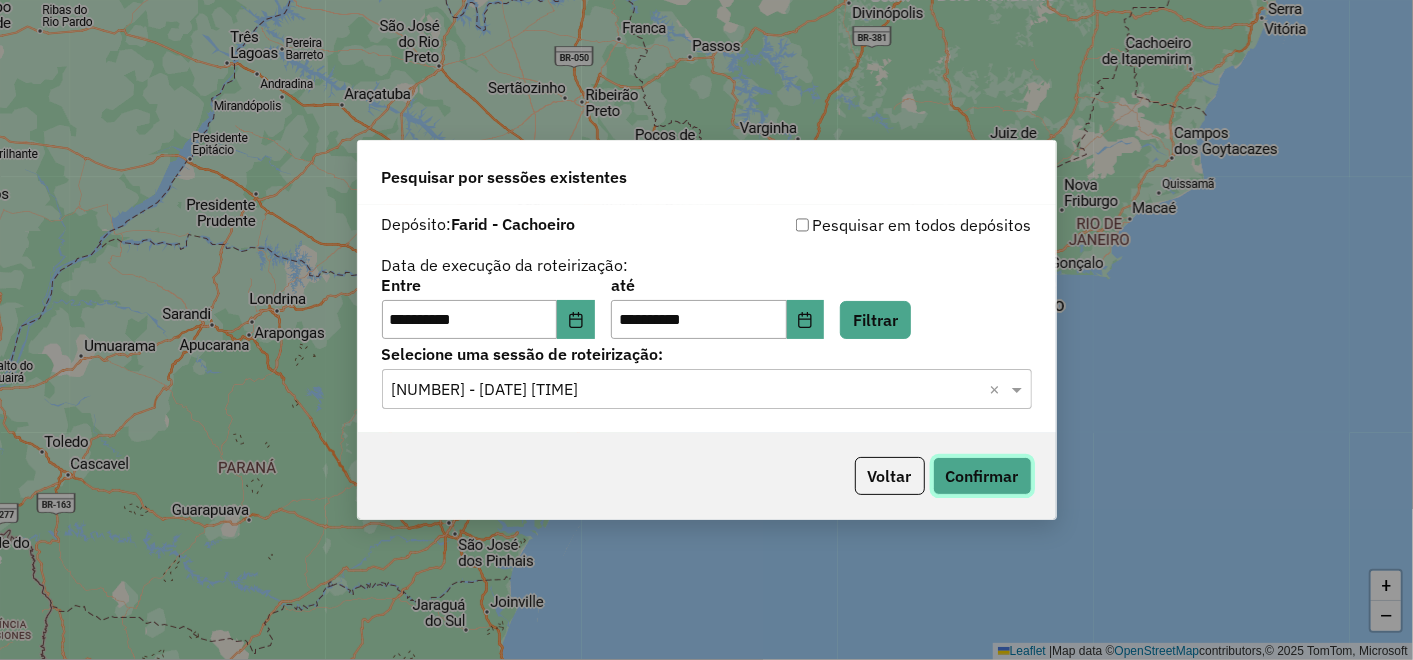 click on "Confirmar" 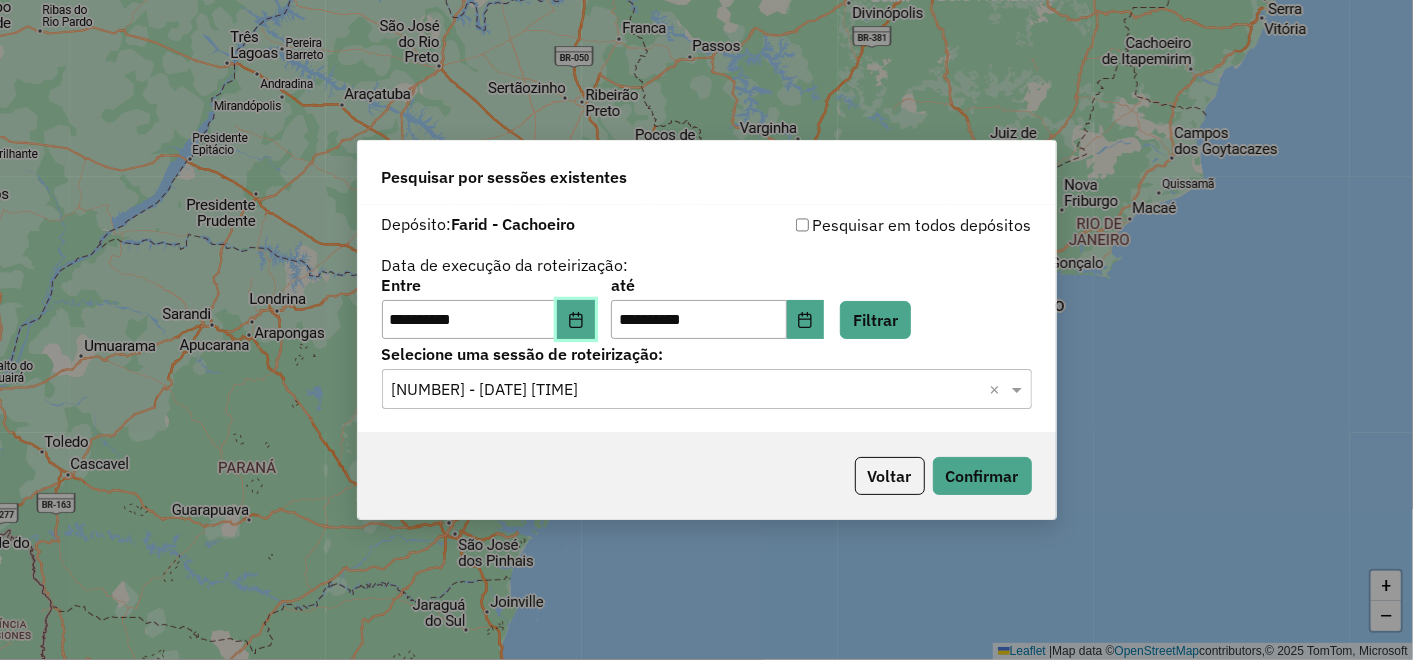 click at bounding box center [576, 320] 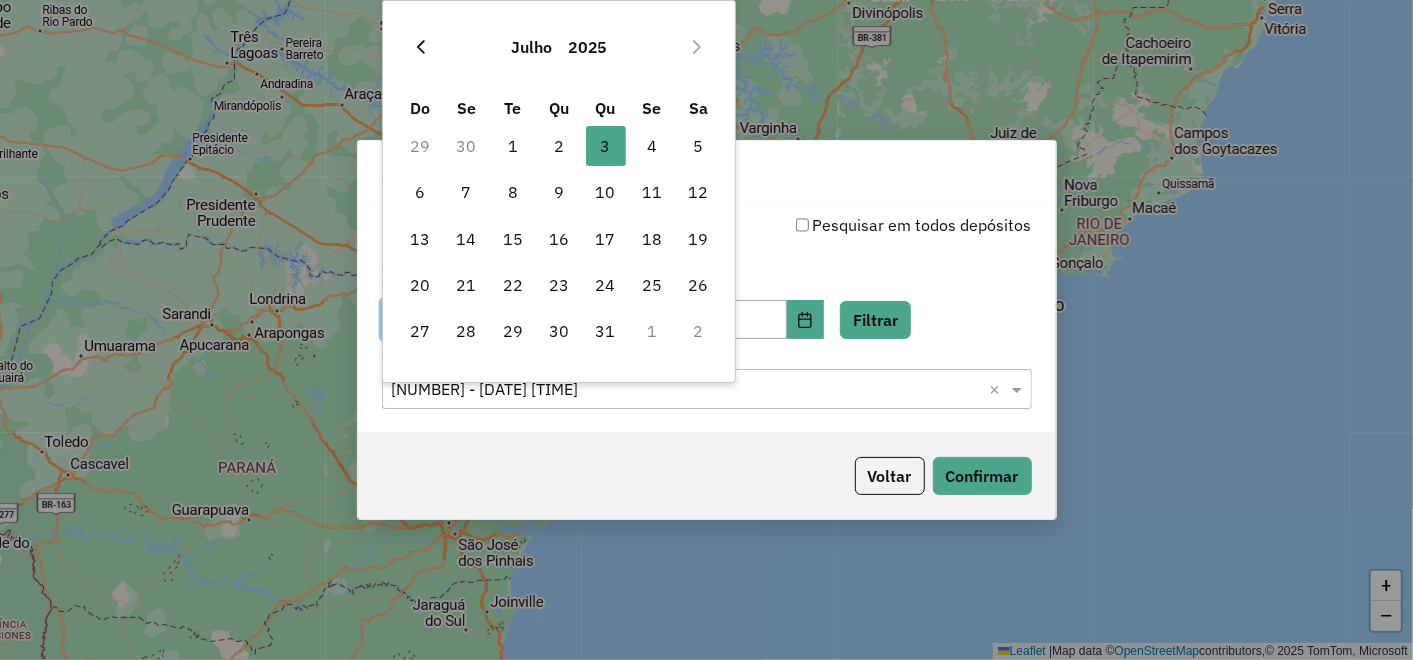 click 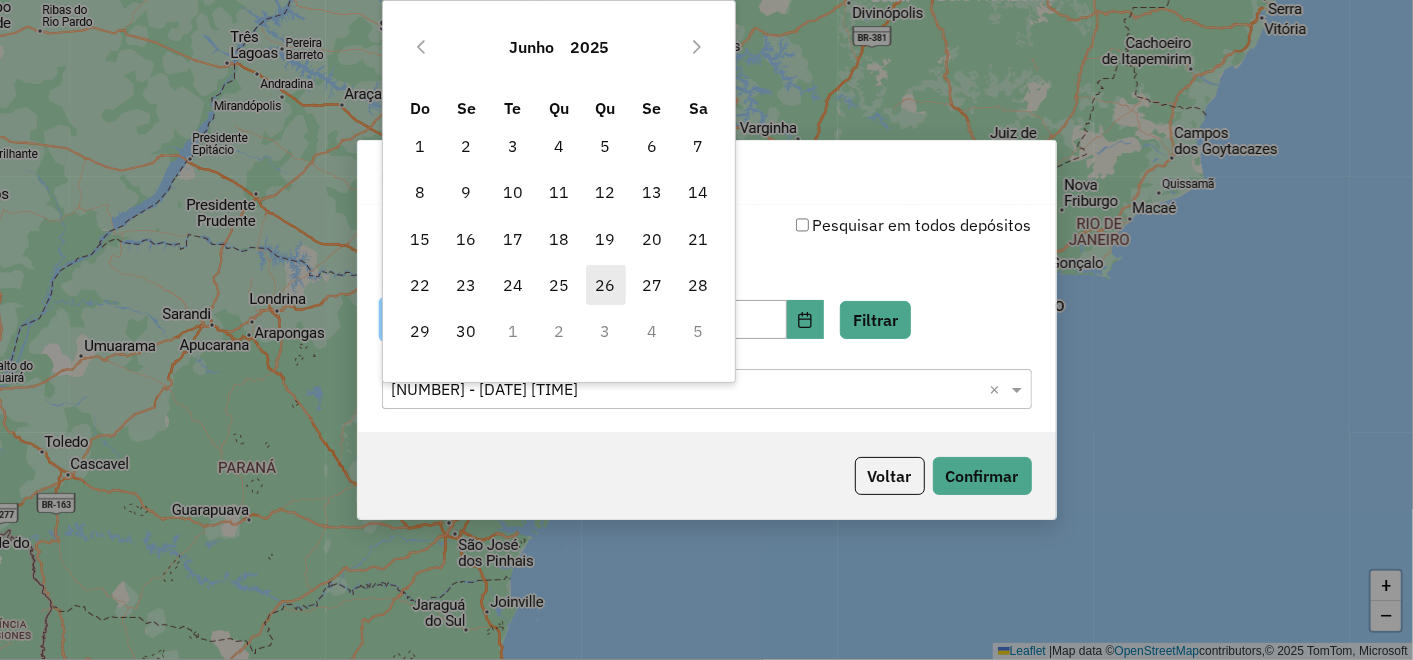 click on "26" at bounding box center (606, 285) 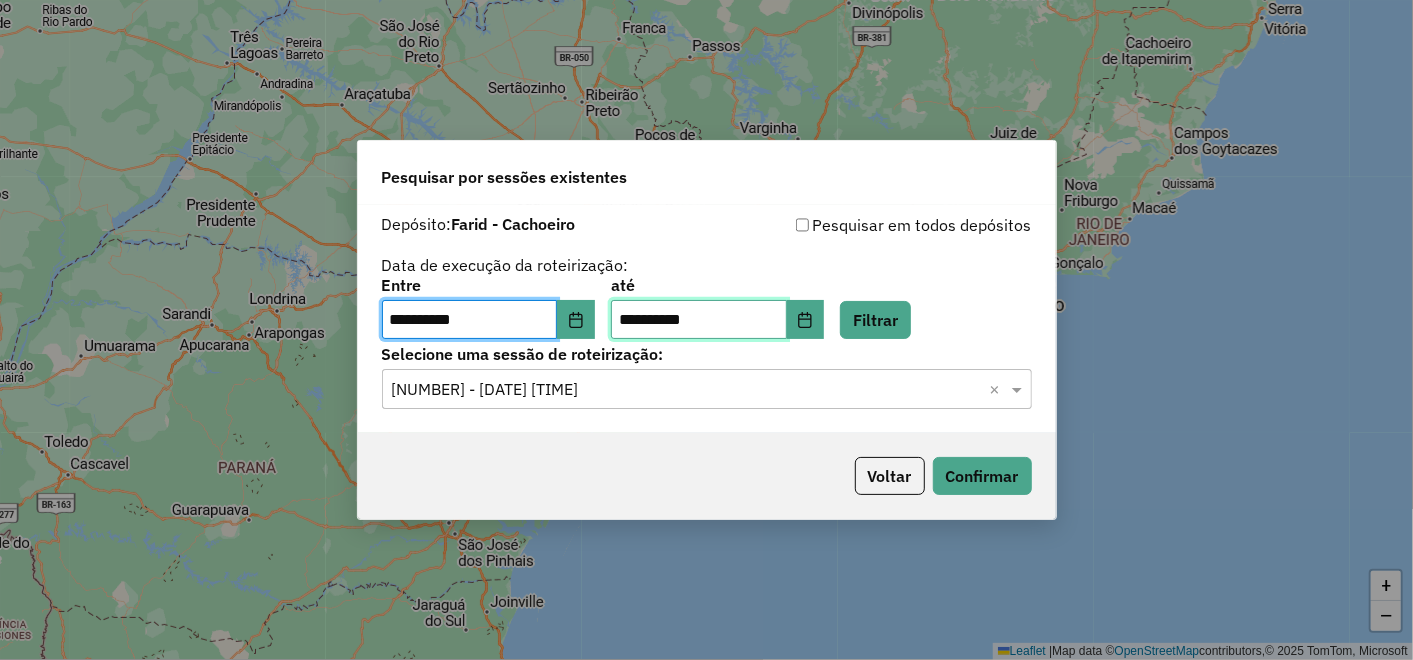 click on "**********" at bounding box center (699, 320) 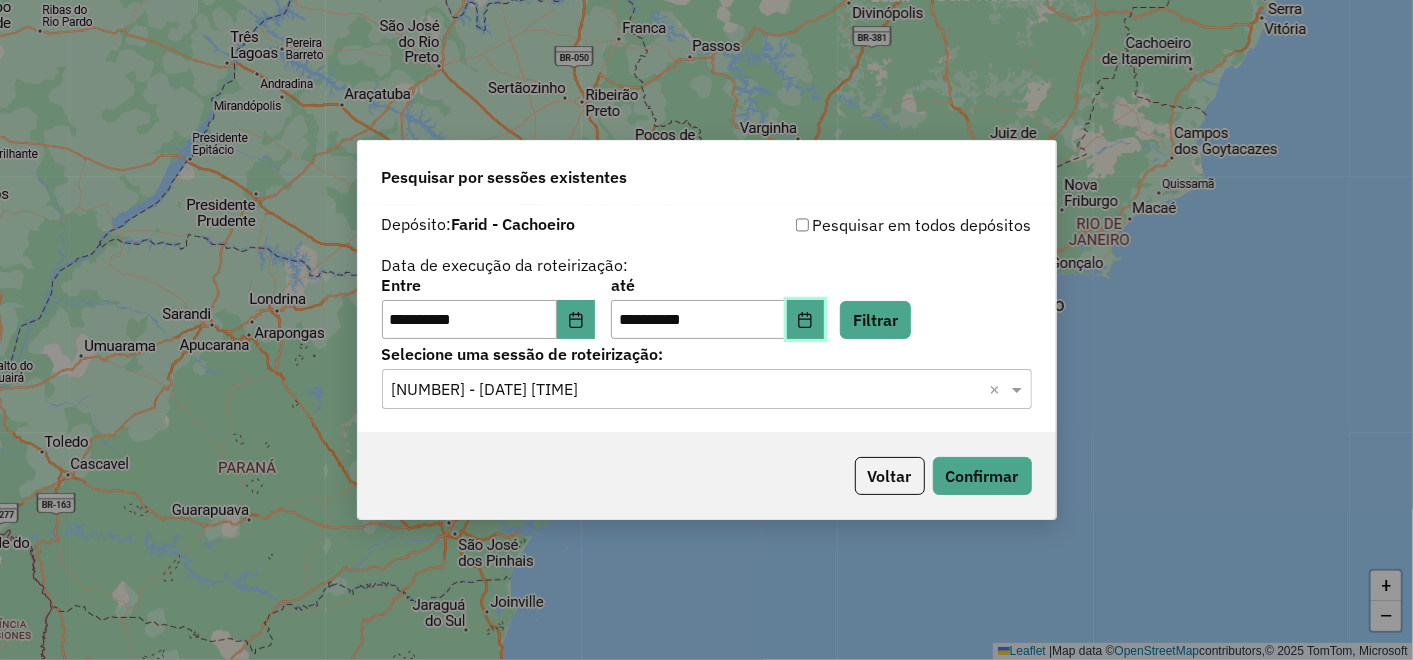 click at bounding box center [806, 320] 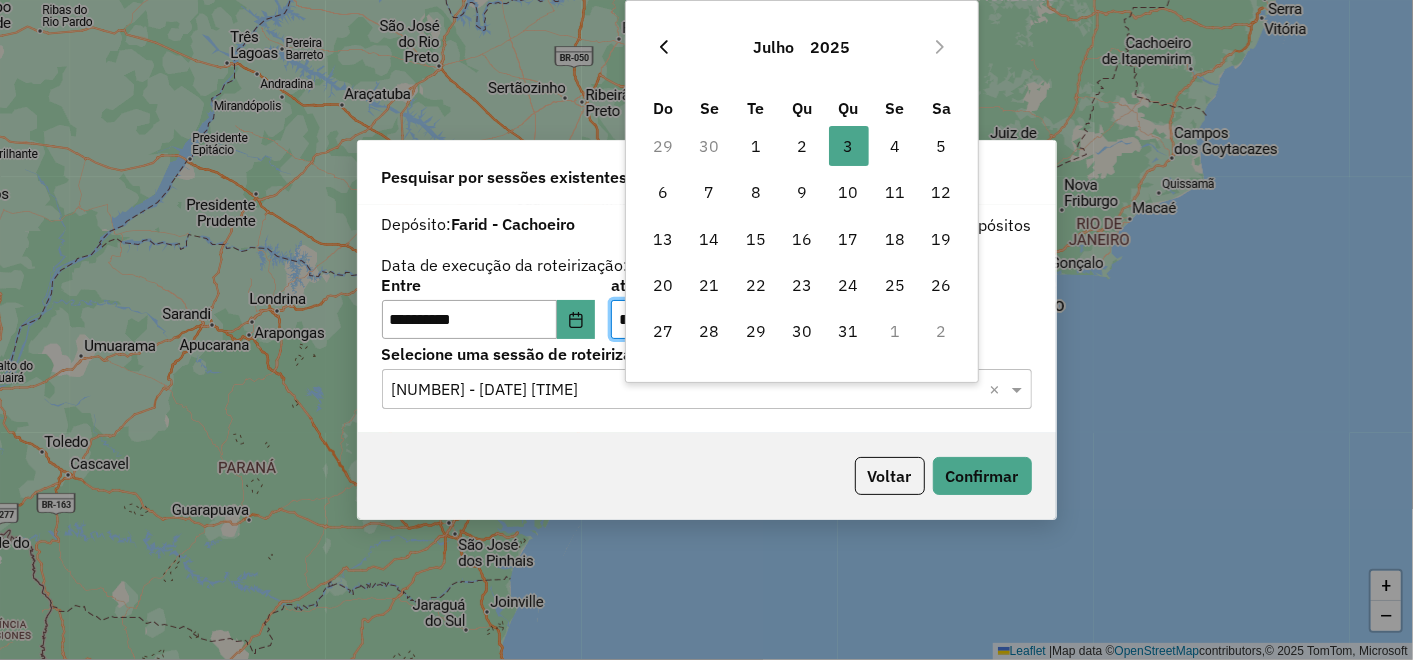 click 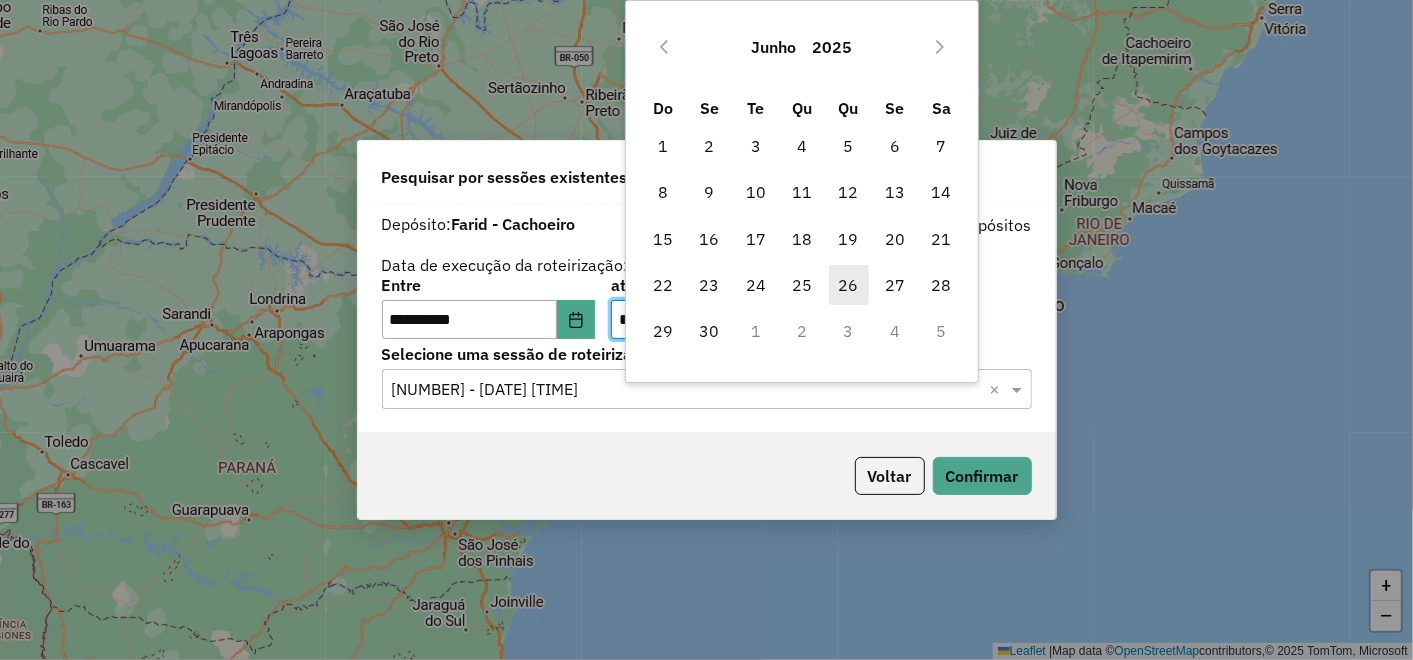 click on "26" at bounding box center [849, 285] 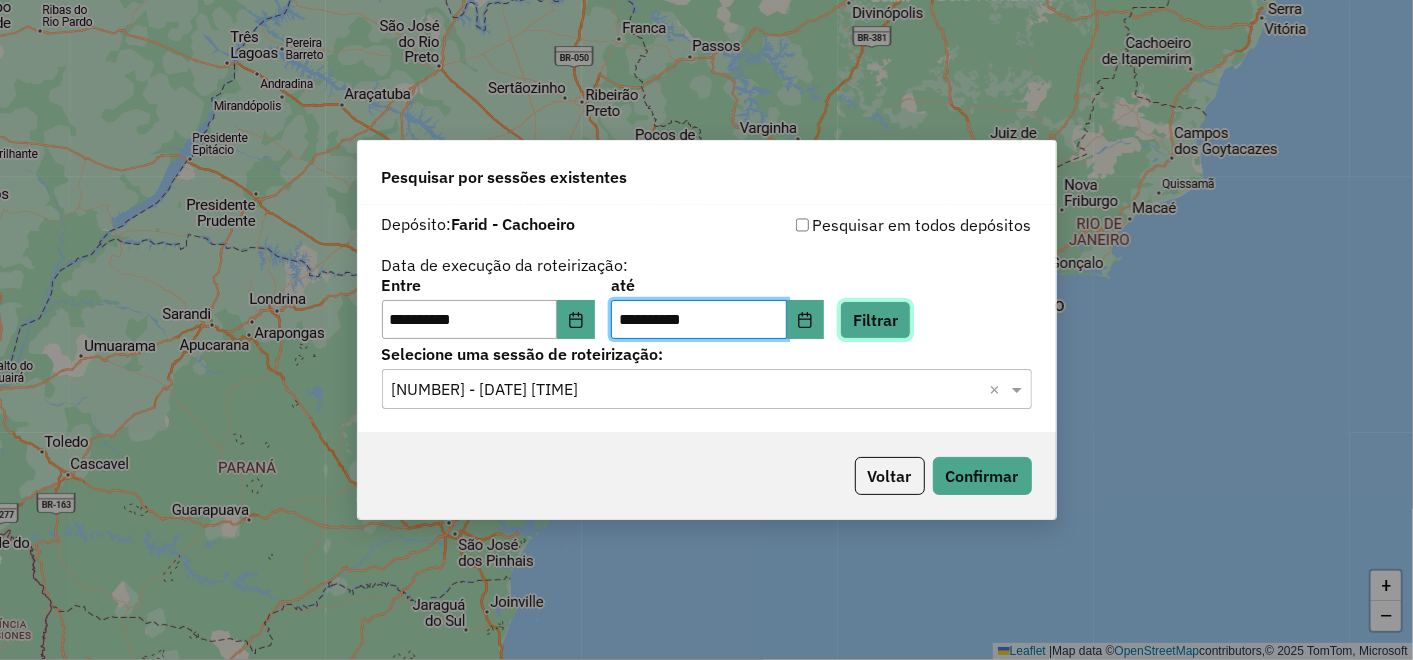 click on "Filtrar" 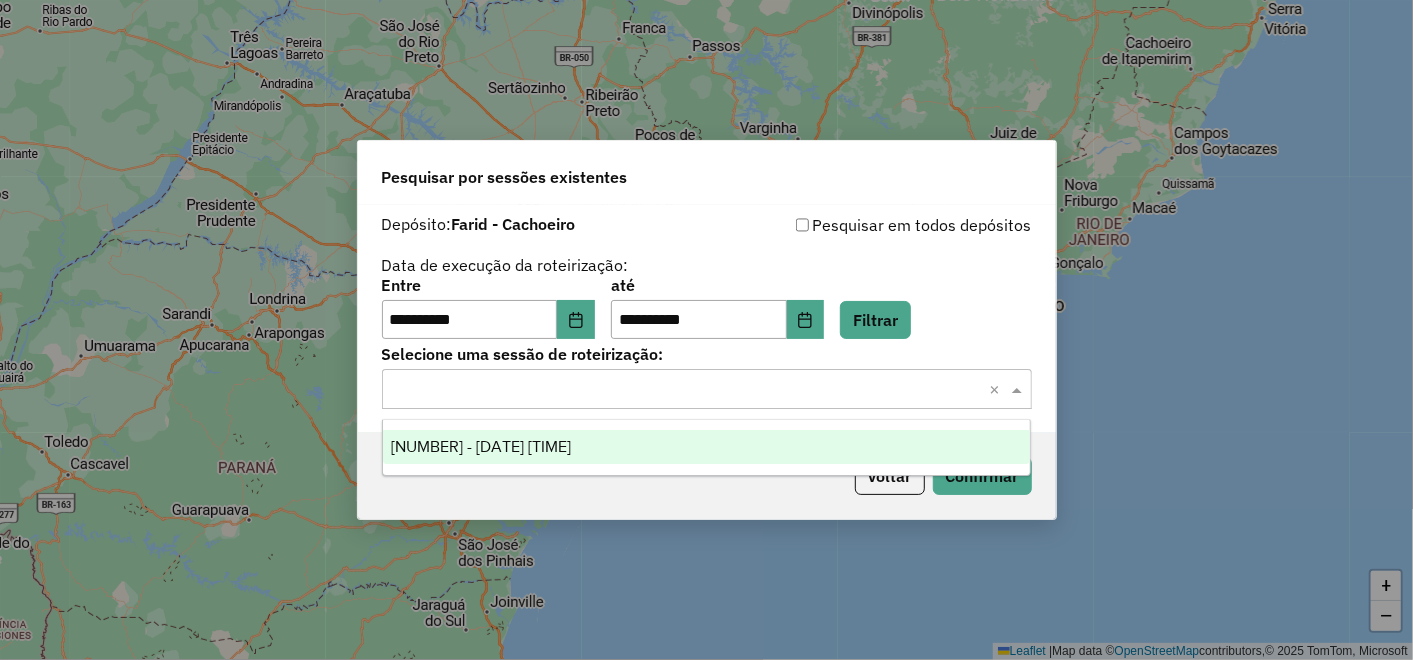 click 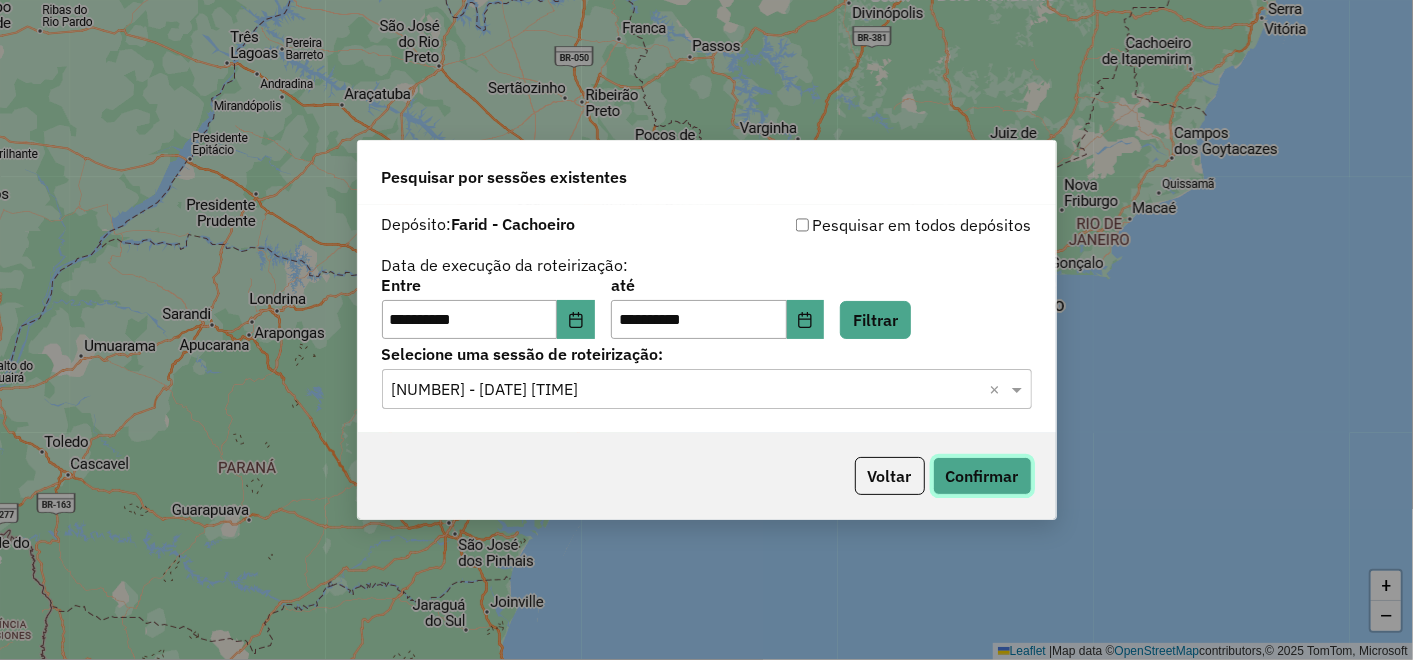 click on "Confirmar" 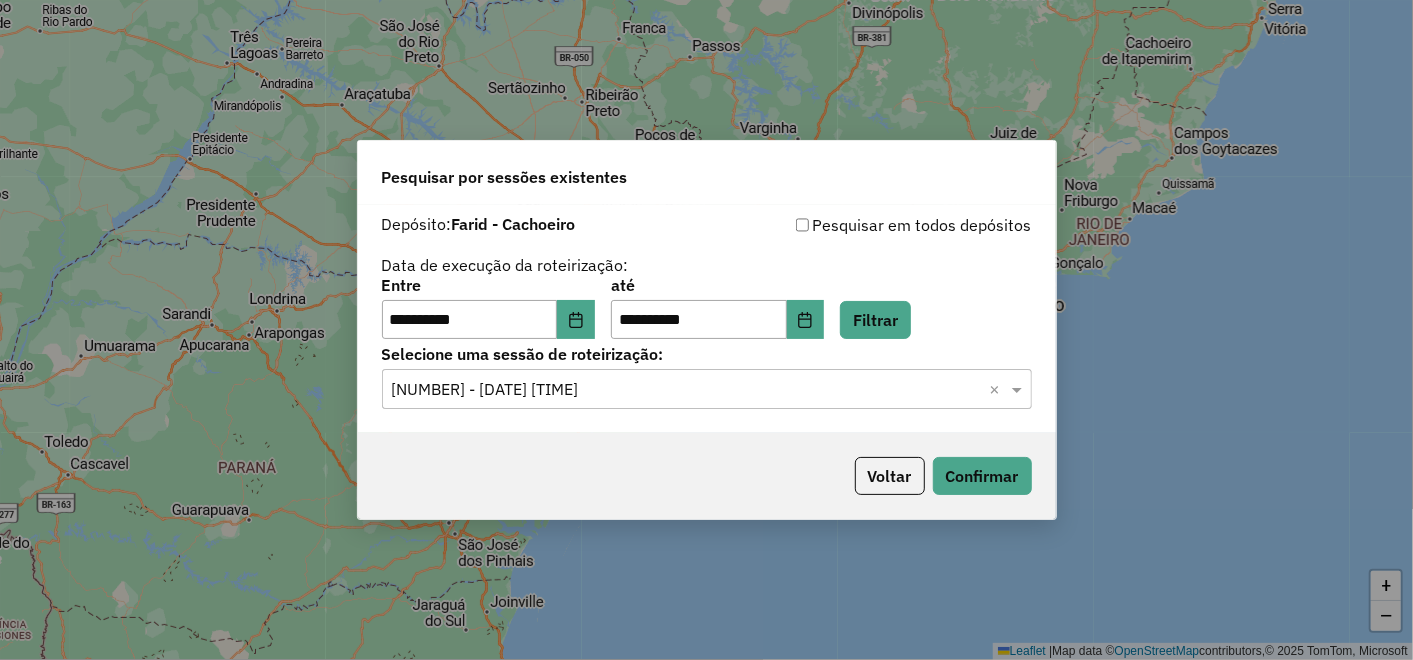 click on "**********" 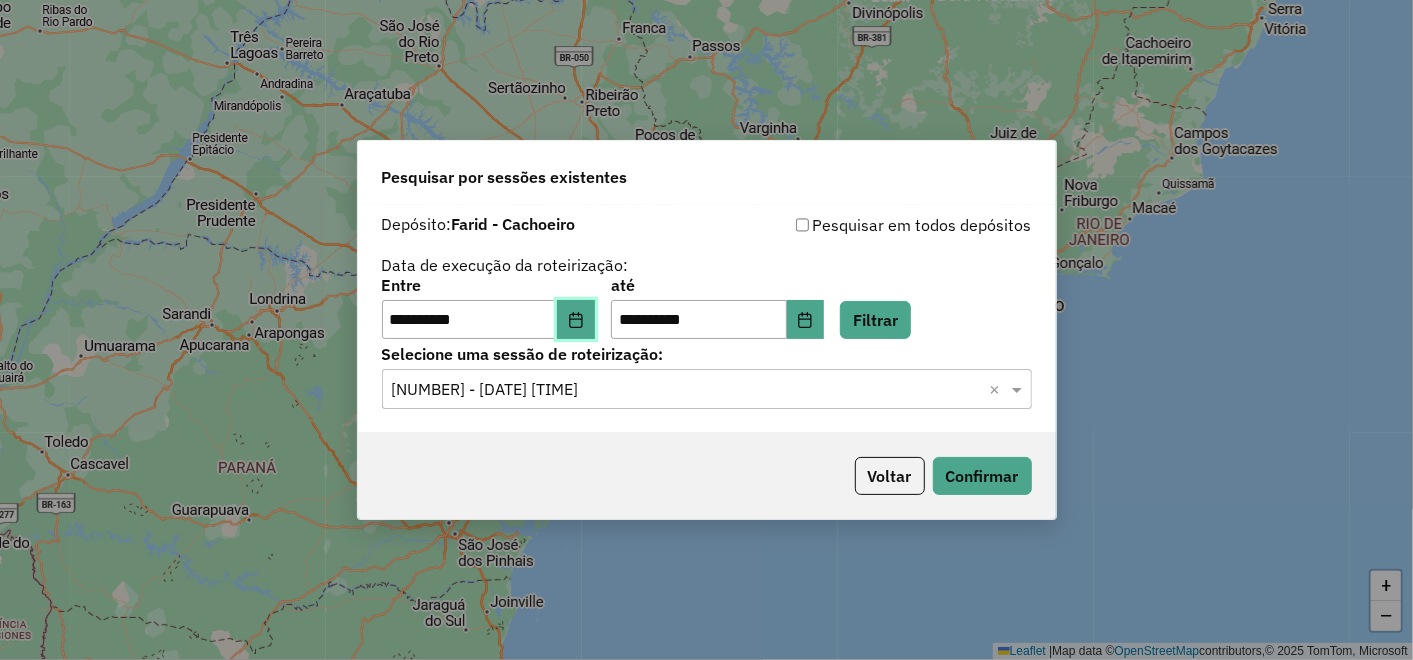 click at bounding box center [576, 320] 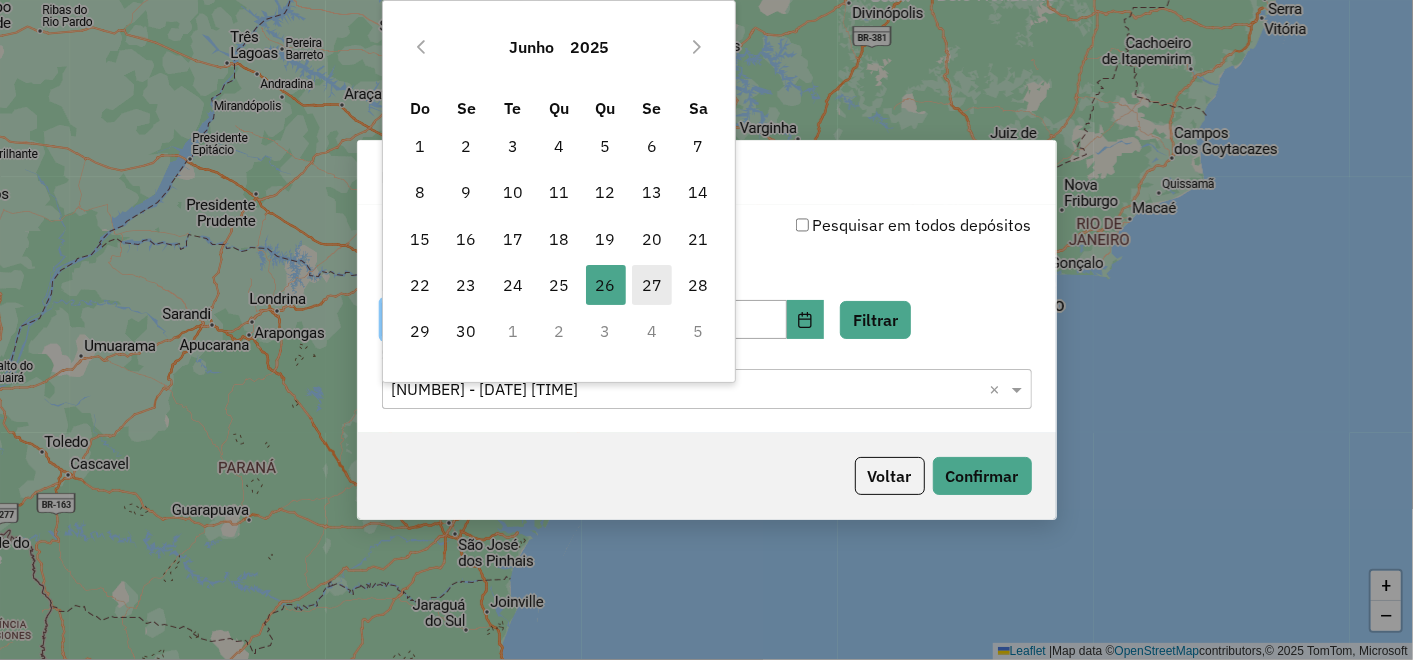 click on "27" at bounding box center (652, 285) 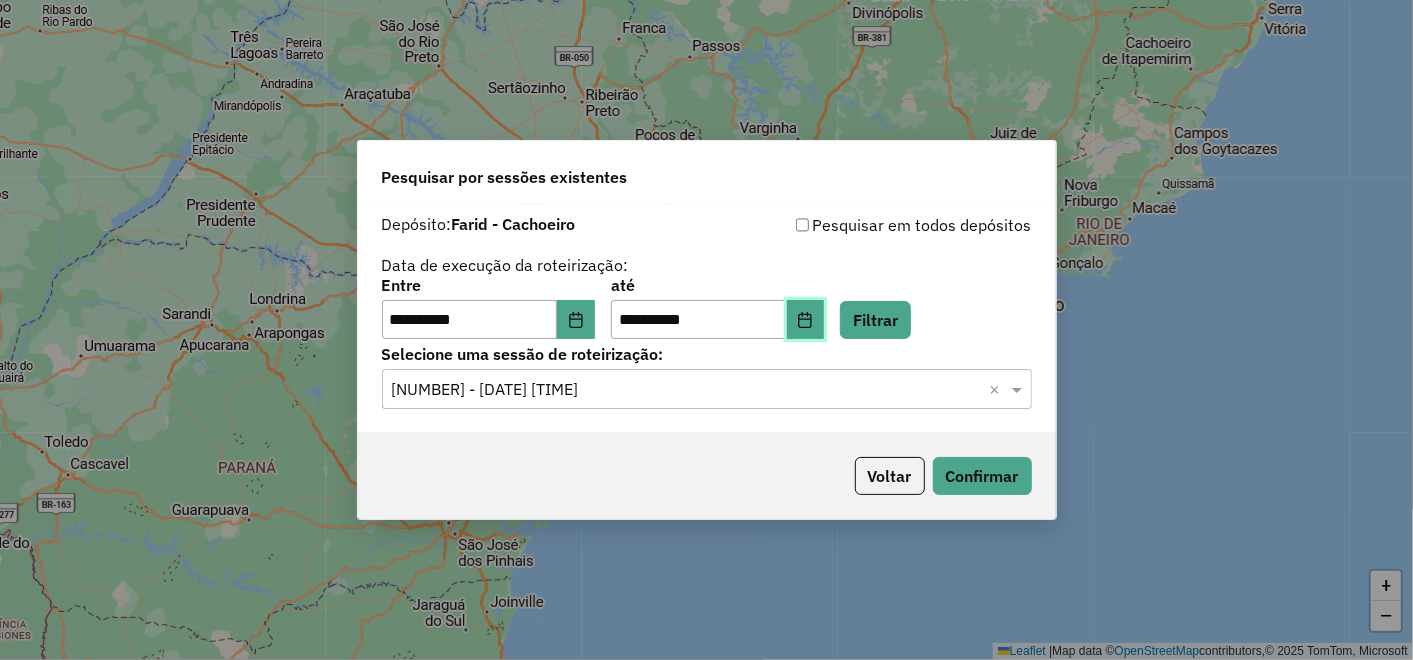 click at bounding box center (806, 320) 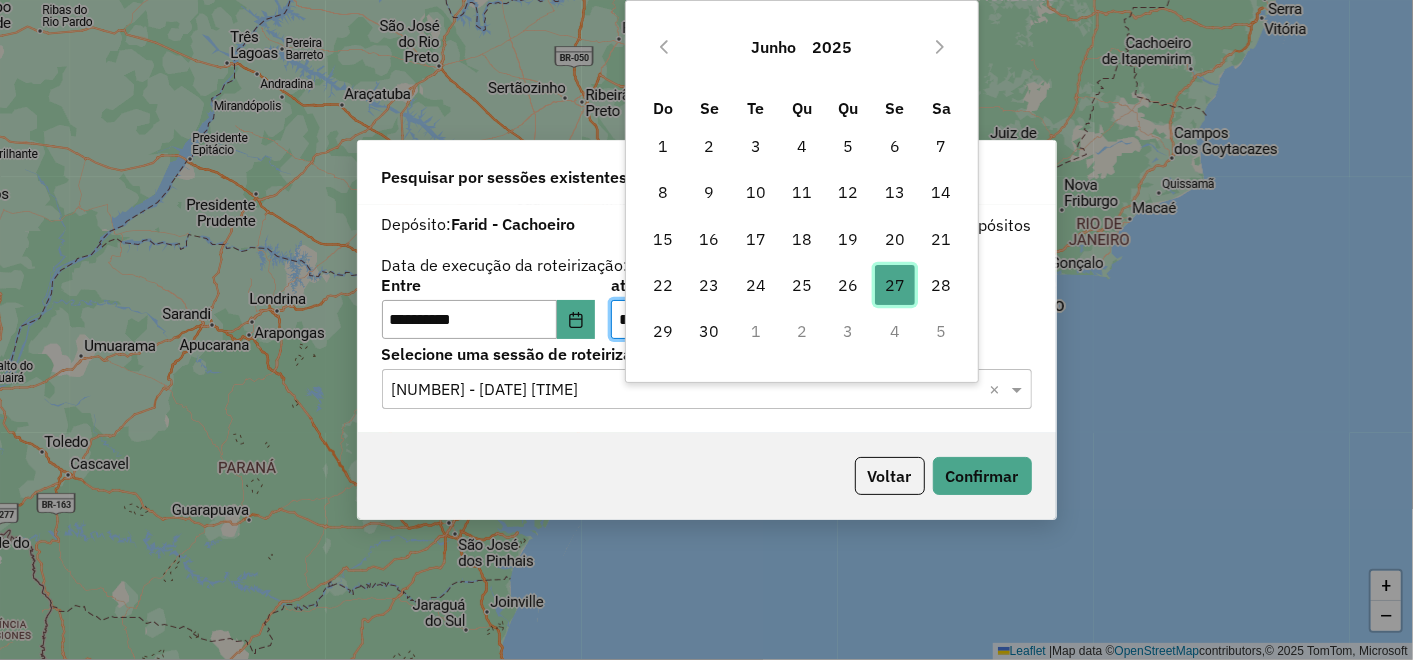 click on "27" at bounding box center (895, 285) 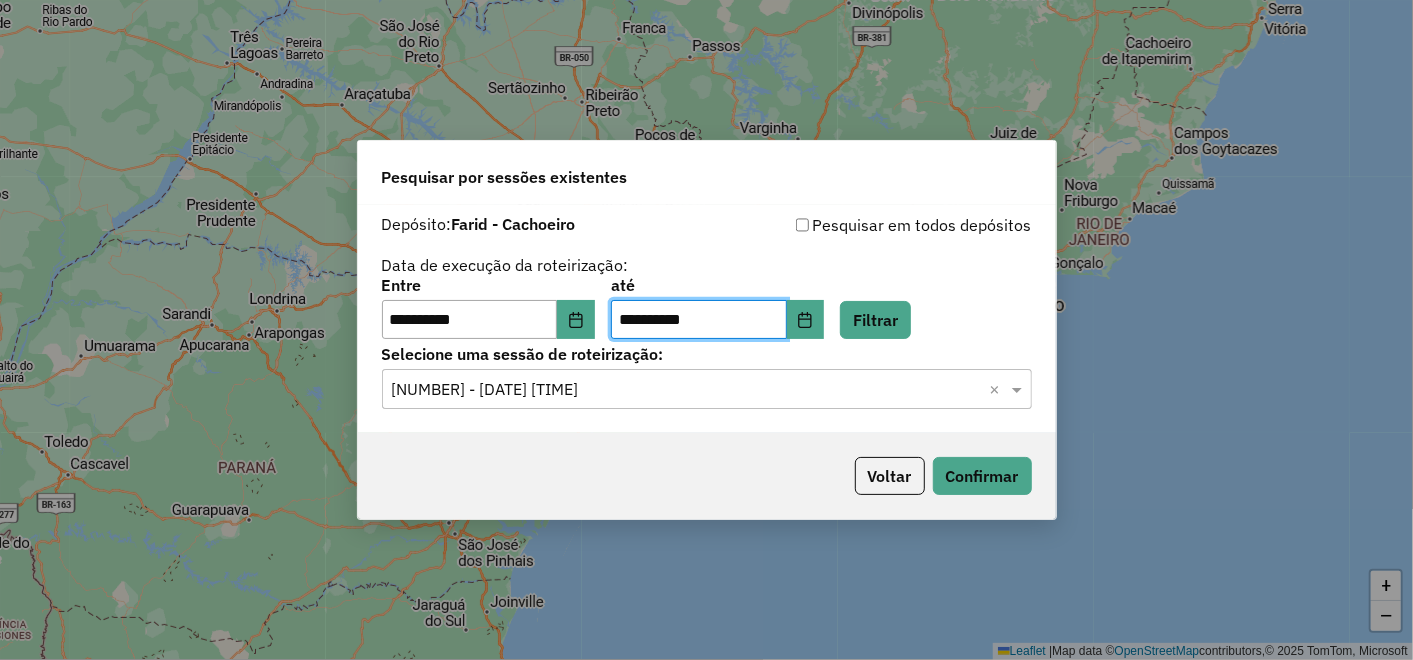 click on "Selecione uma sessão × 956374 - 26/06/2025 17:22  ×" 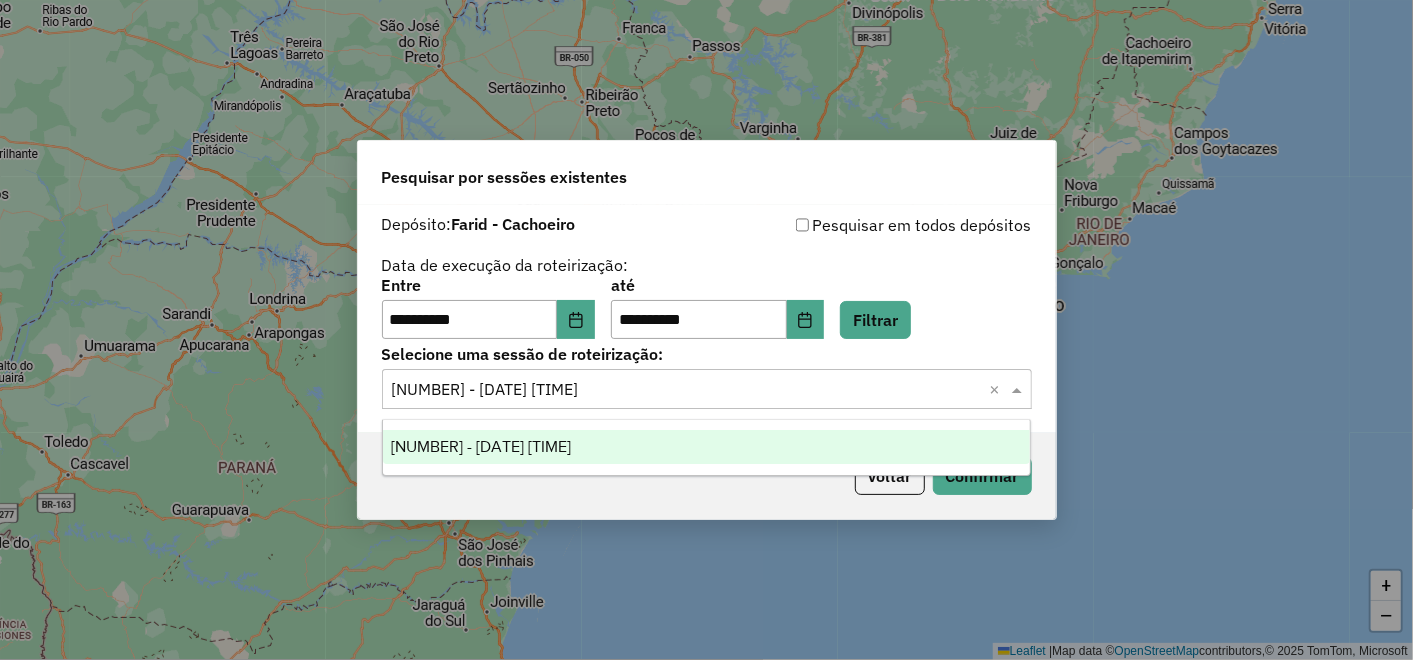 click on "956374 - 26/06/2025 17:22" at bounding box center [706, 447] 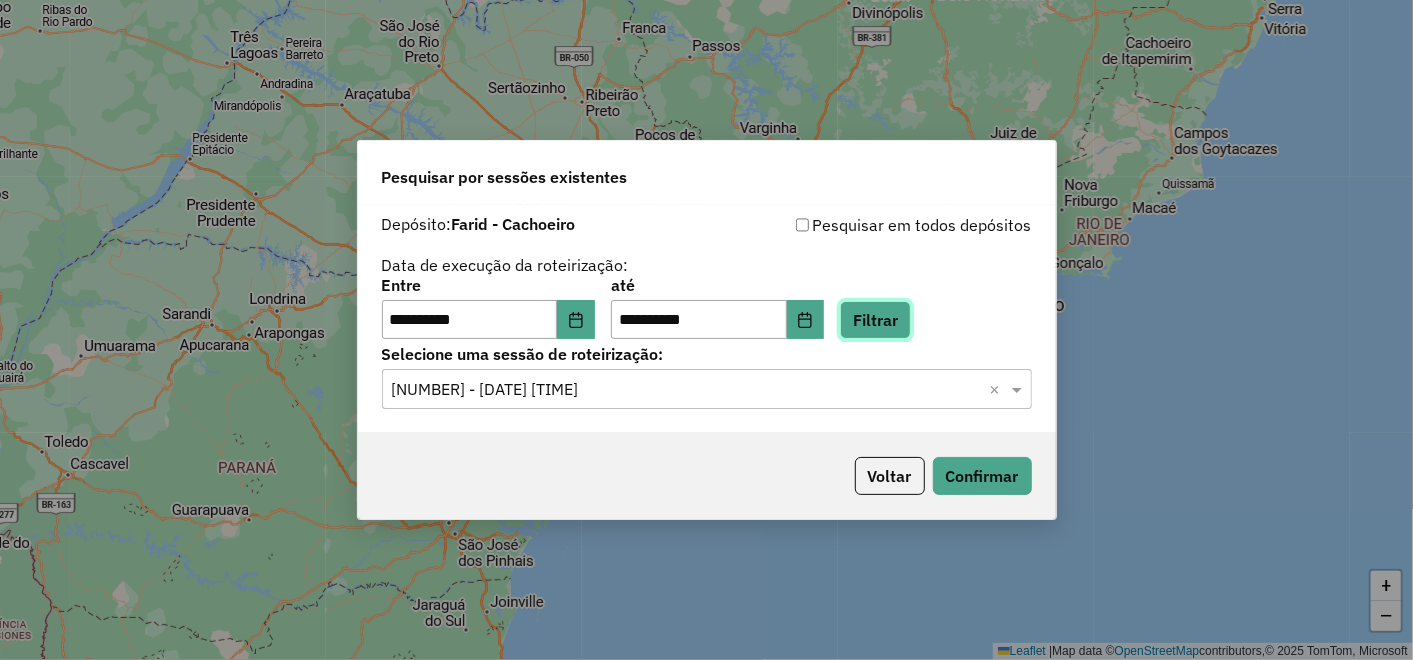 click on "Filtrar" 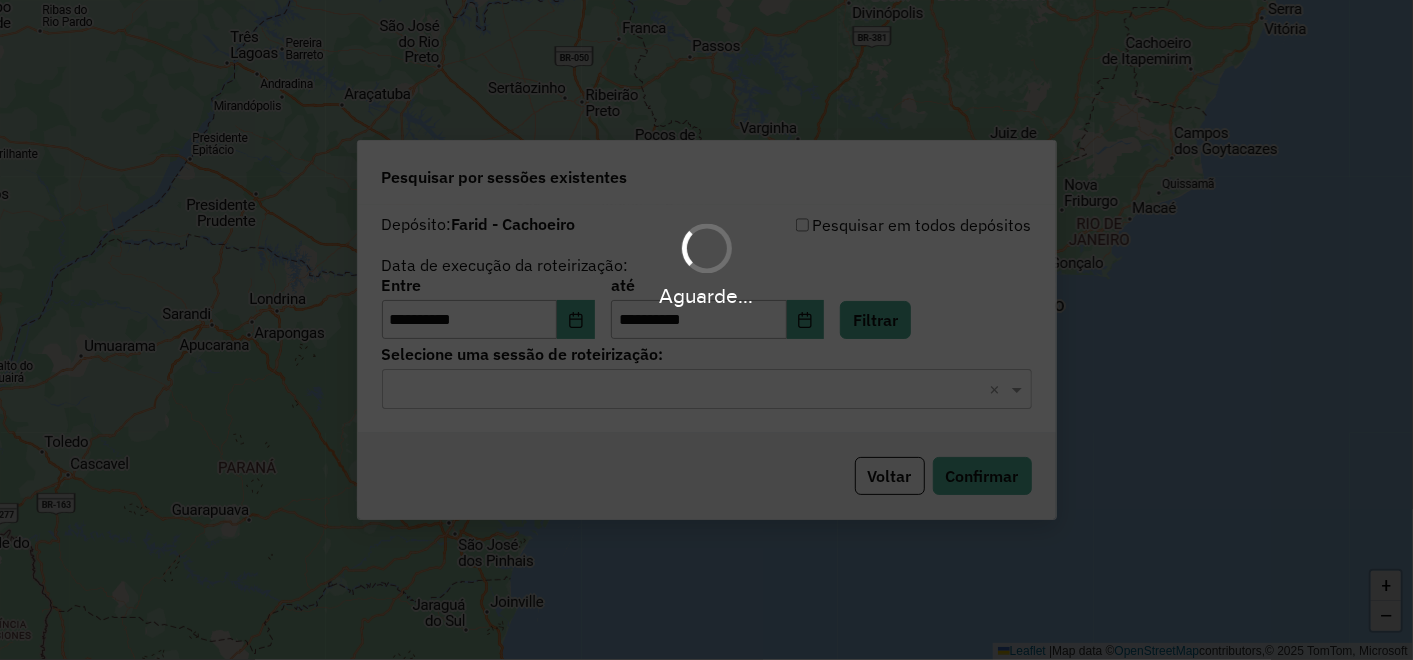 click on "**********" at bounding box center [706, 330] 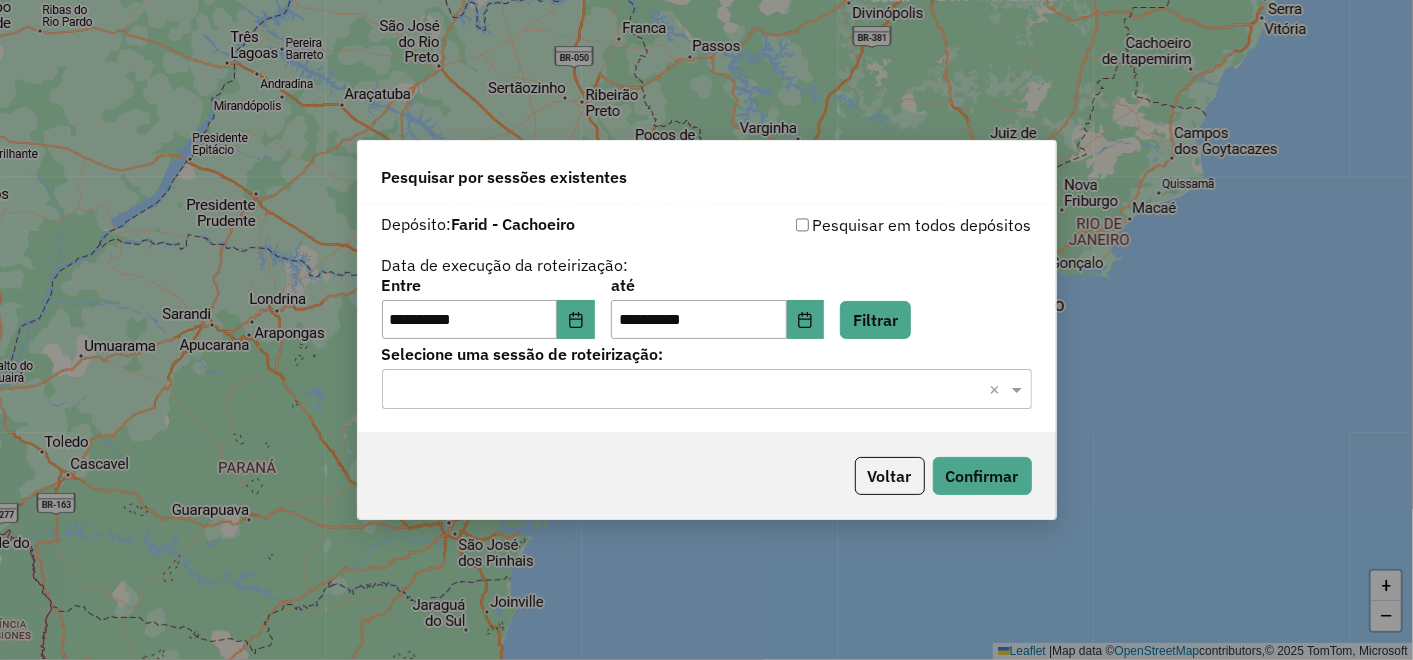 click 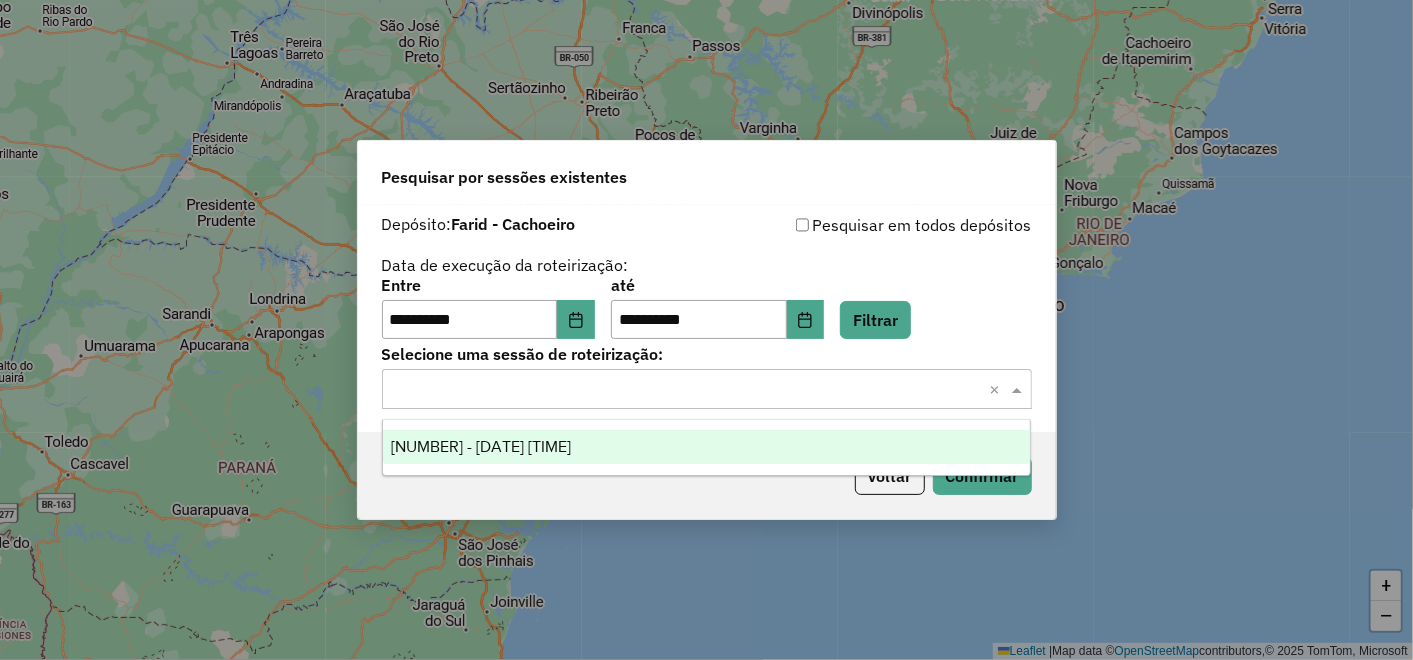 click on "957250 - 27/06/2025 18:17" at bounding box center (706, 447) 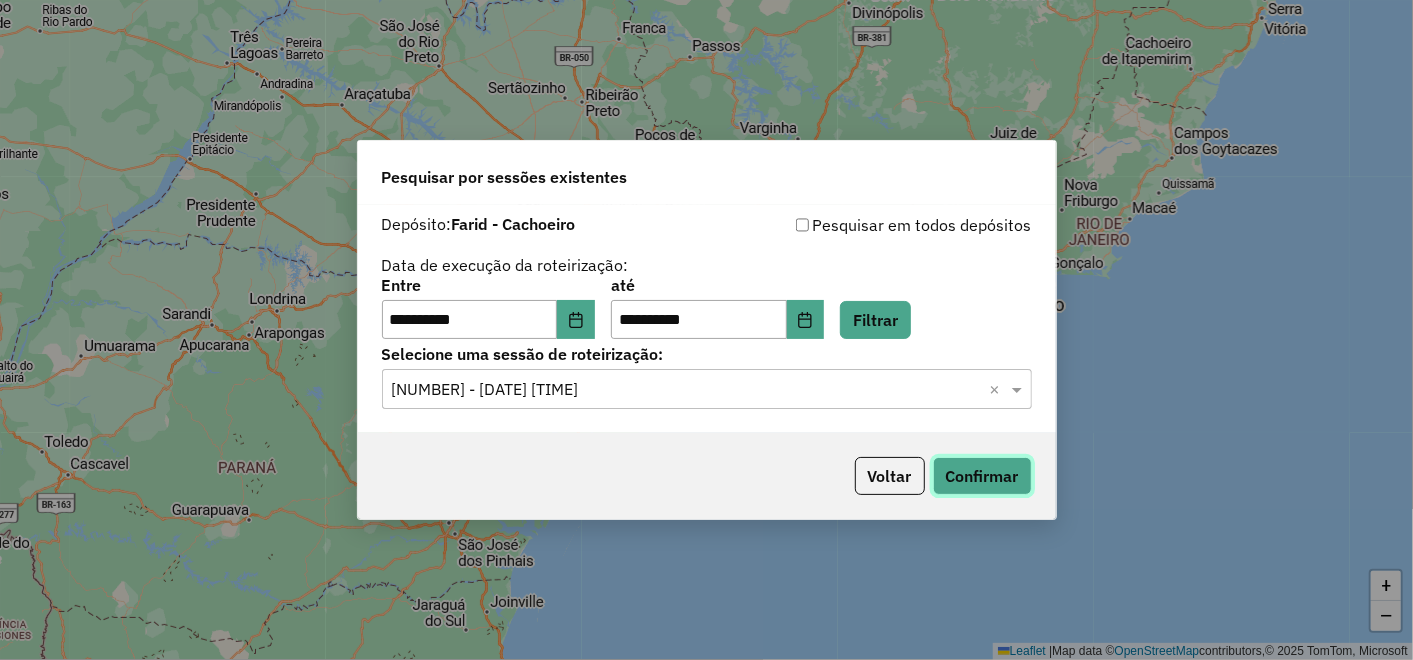 click on "Confirmar" 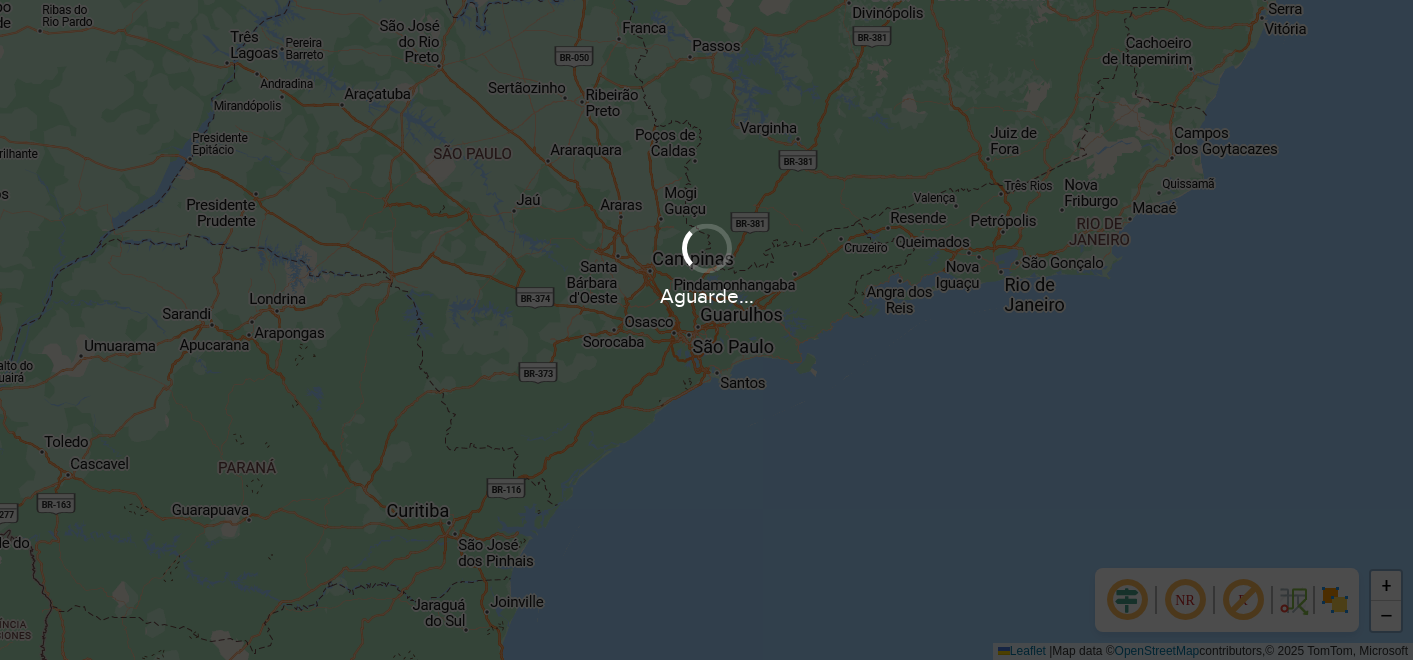 scroll, scrollTop: 0, scrollLeft: 0, axis: both 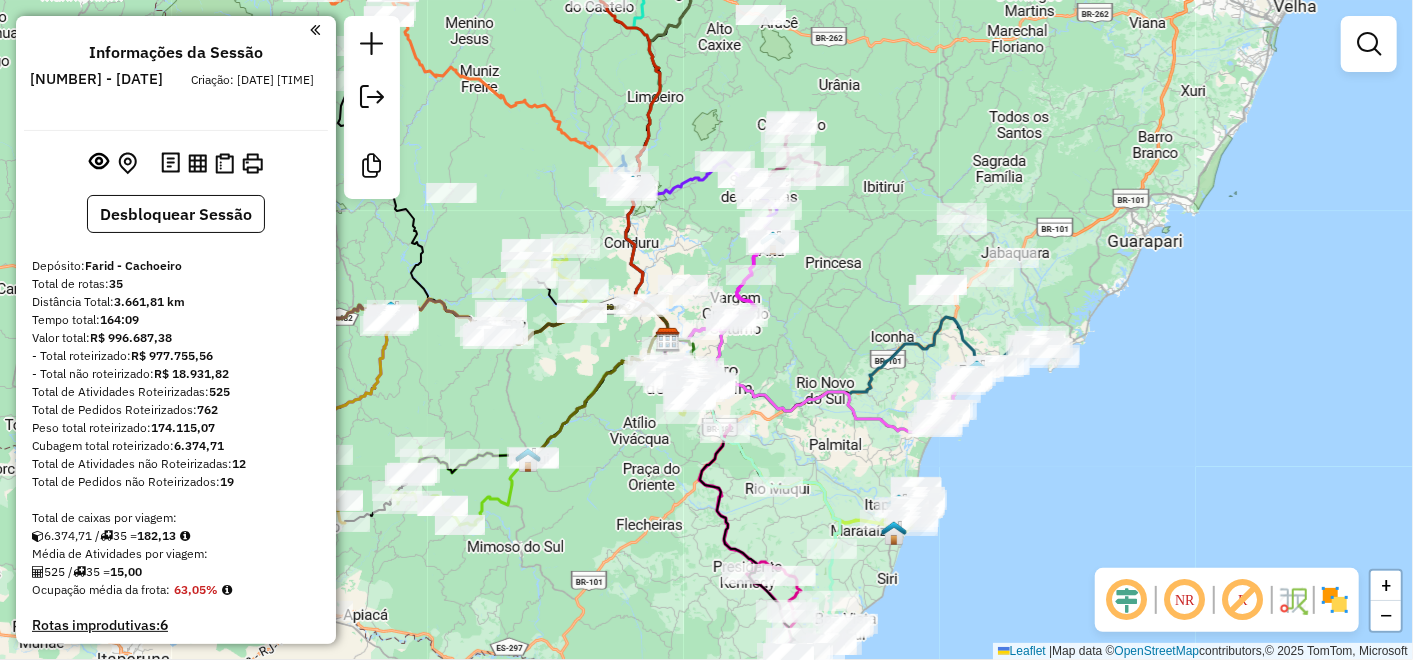 drag, startPoint x: 907, startPoint y: 254, endPoint x: 865, endPoint y: 268, distance: 44.27189 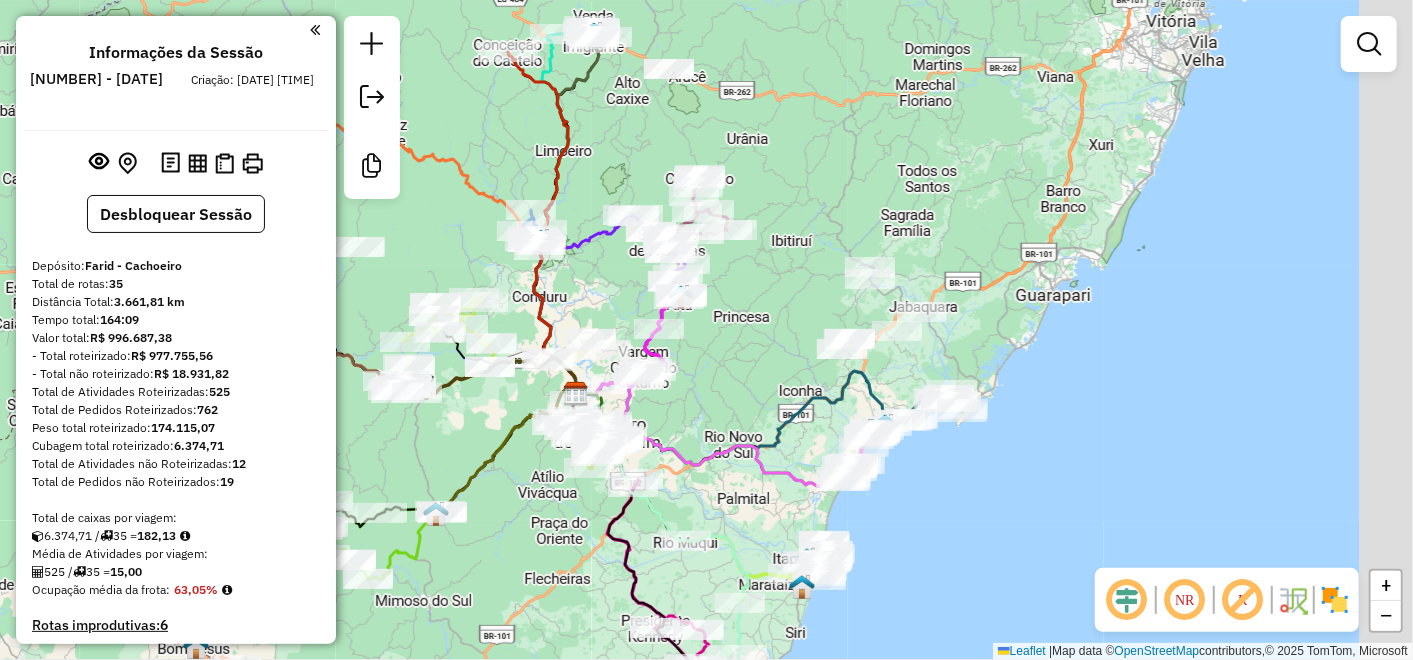 drag, startPoint x: 851, startPoint y: 301, endPoint x: 685, endPoint y: 308, distance: 166.14752 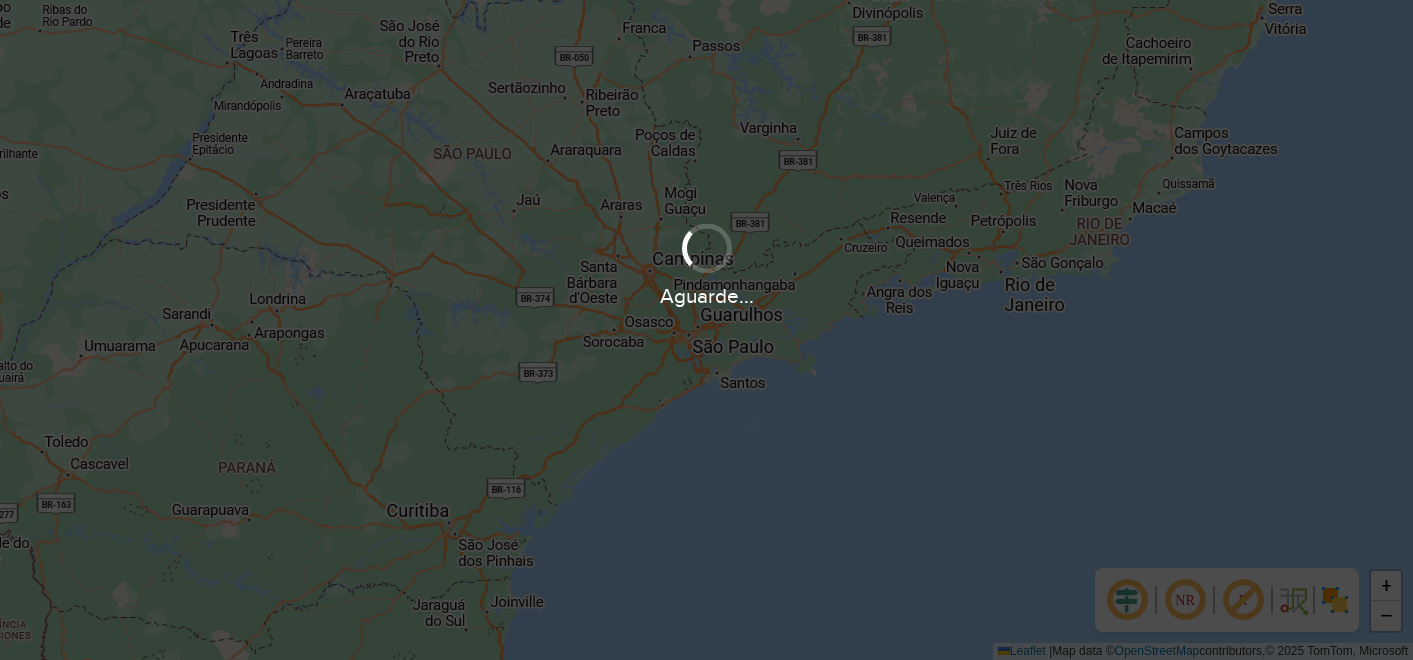 scroll, scrollTop: 0, scrollLeft: 0, axis: both 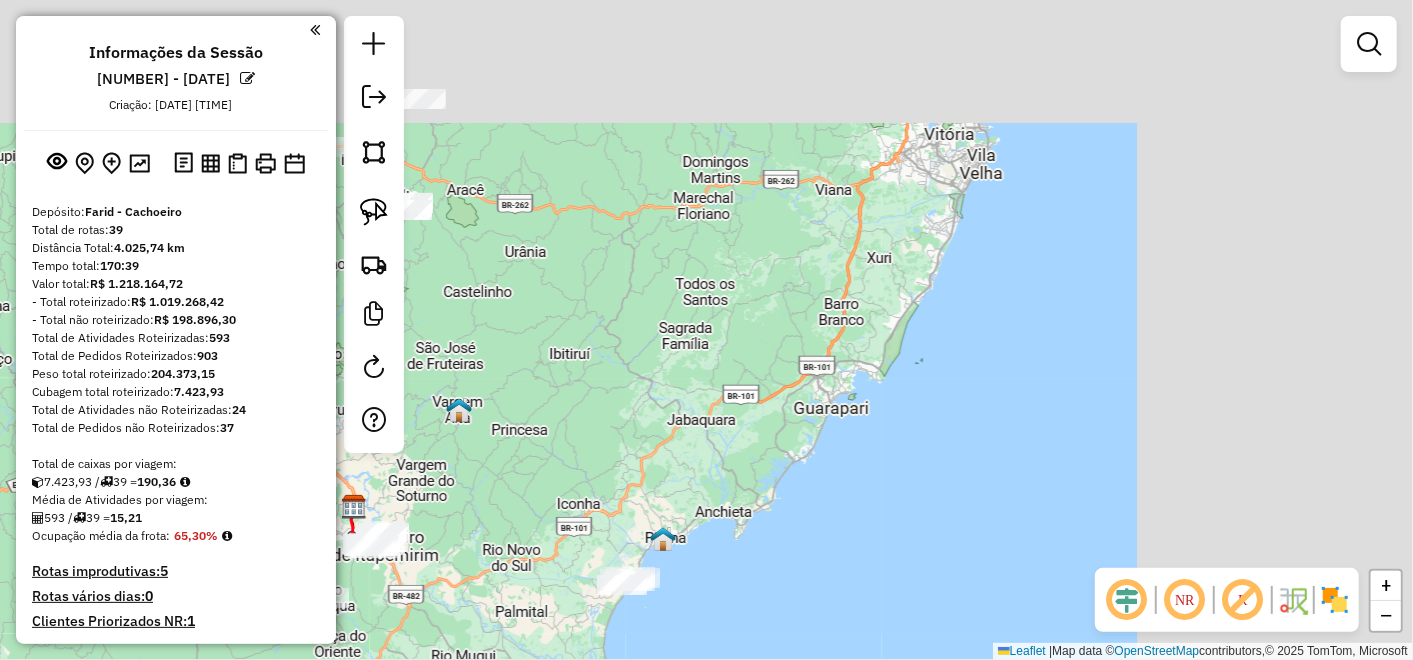 drag, startPoint x: 1042, startPoint y: 211, endPoint x: 689, endPoint y: 388, distance: 394.88986 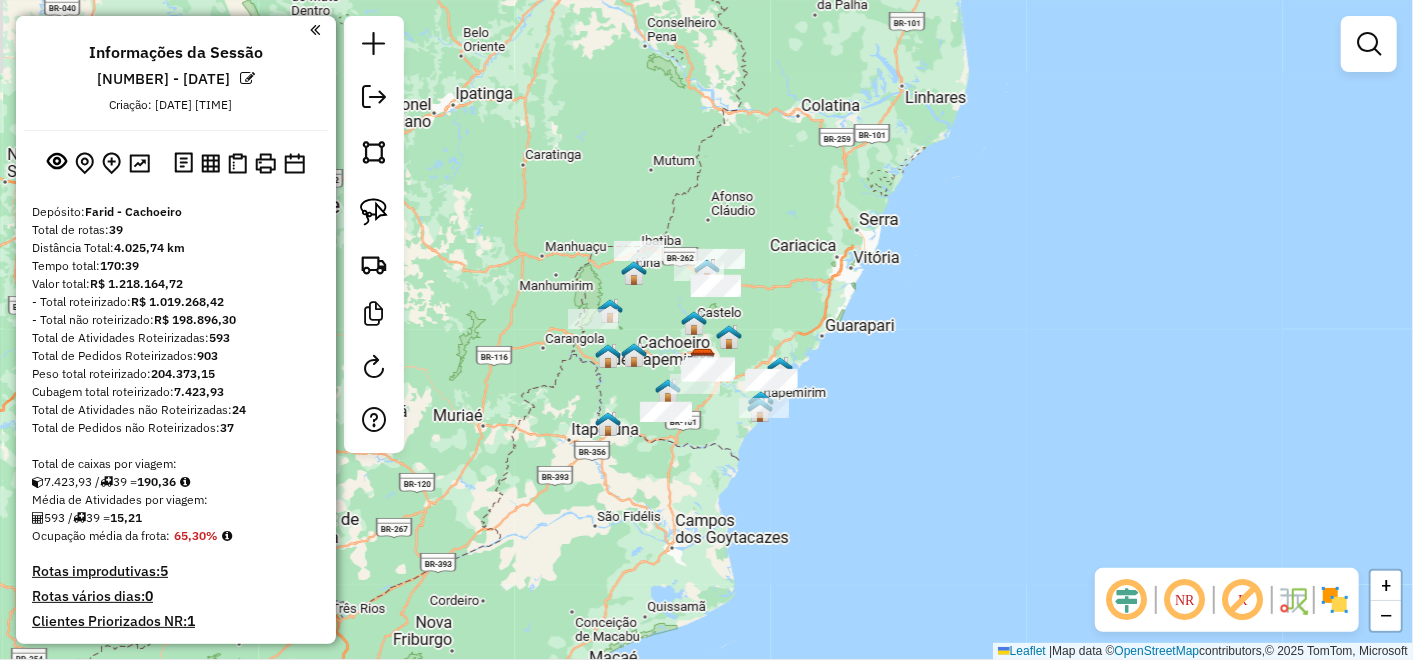 drag, startPoint x: 677, startPoint y: 357, endPoint x: 828, endPoint y: 280, distance: 169.49927 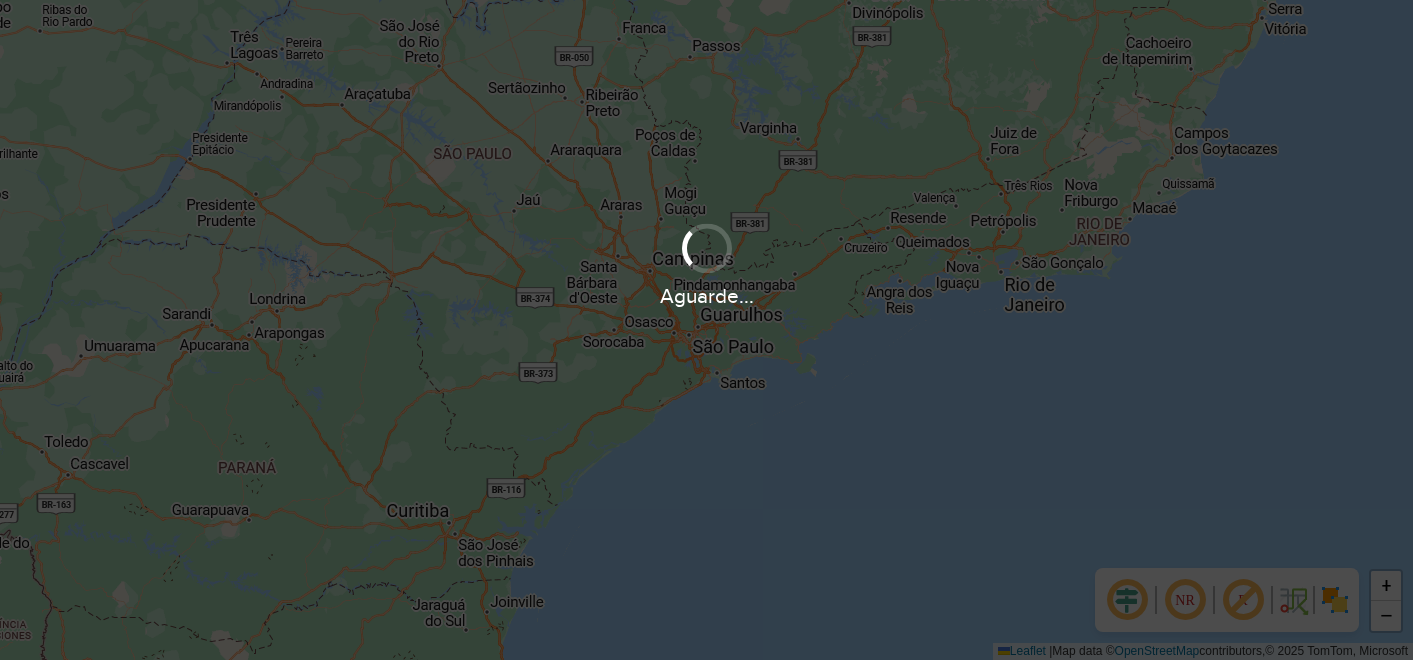 scroll, scrollTop: 0, scrollLeft: 0, axis: both 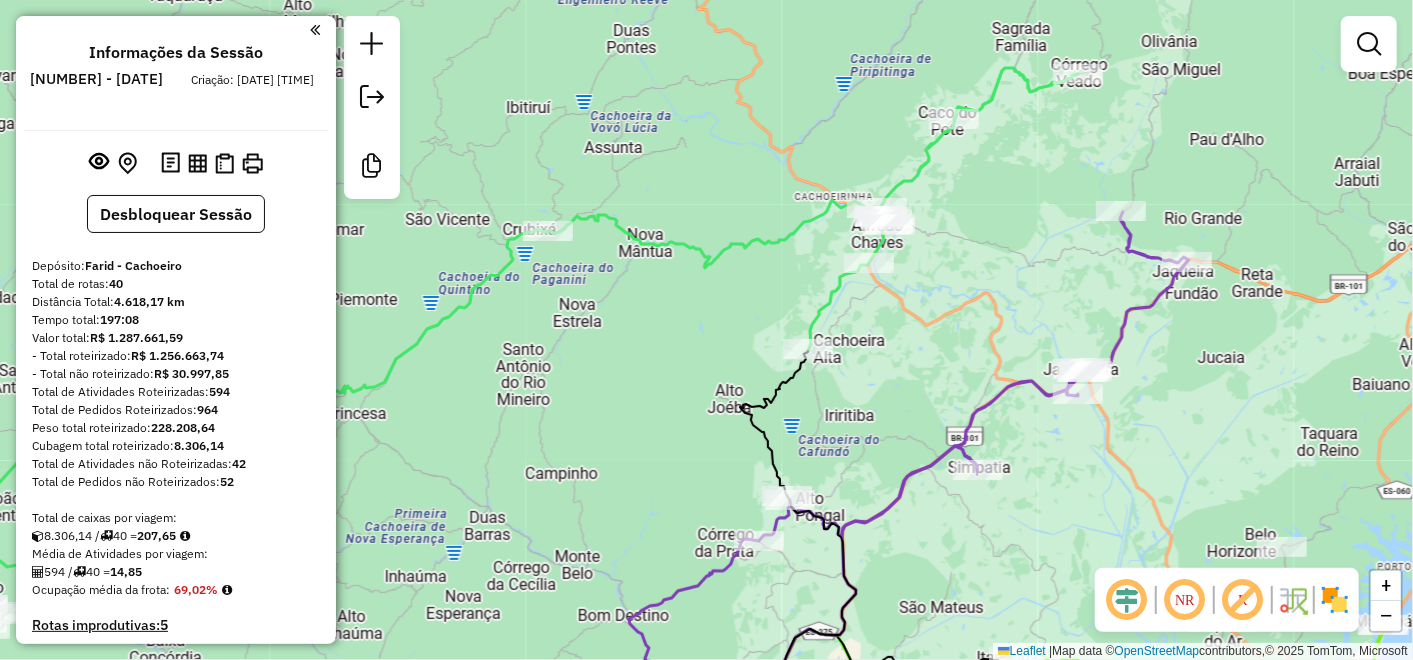 drag, startPoint x: 1038, startPoint y: 138, endPoint x: 970, endPoint y: 274, distance: 152.05263 